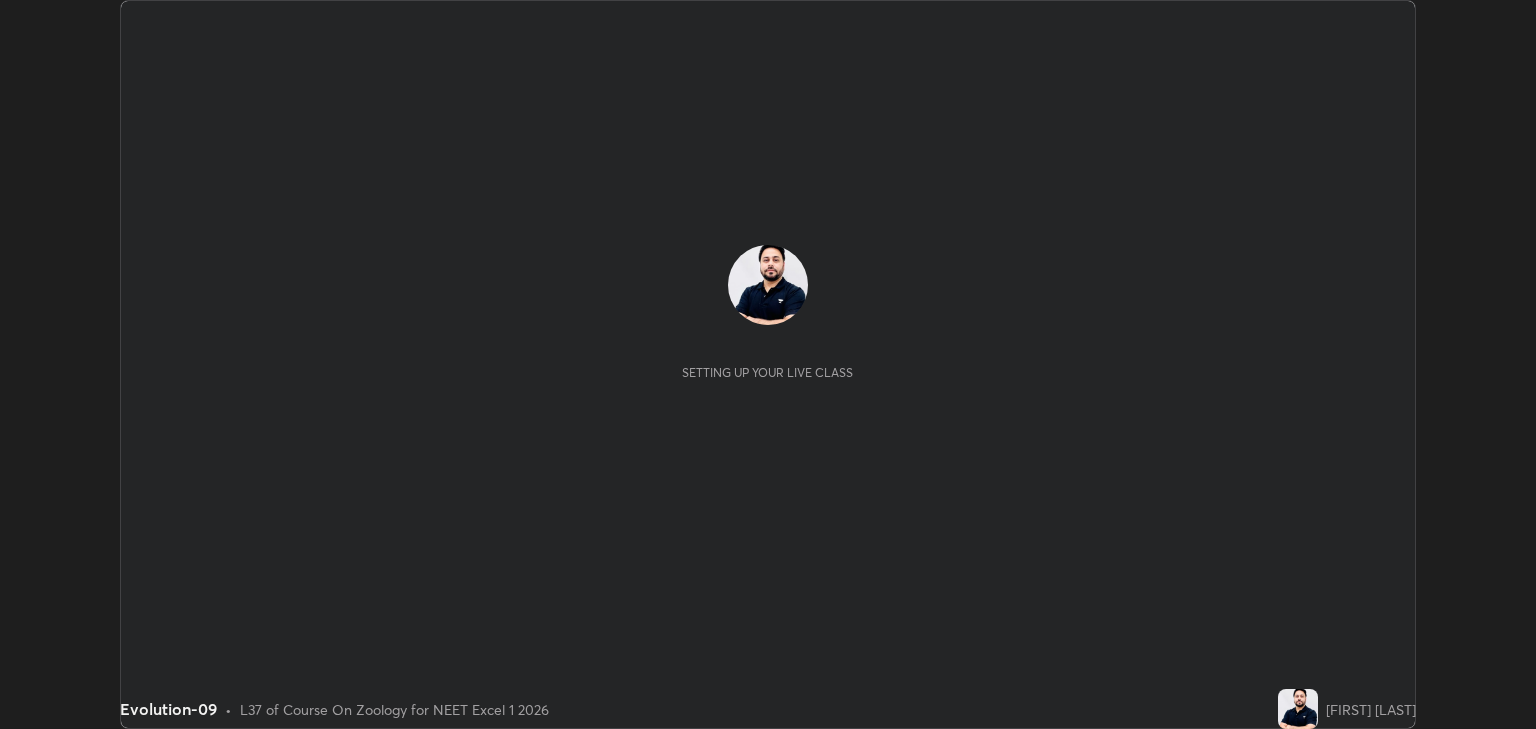 scroll, scrollTop: 0, scrollLeft: 0, axis: both 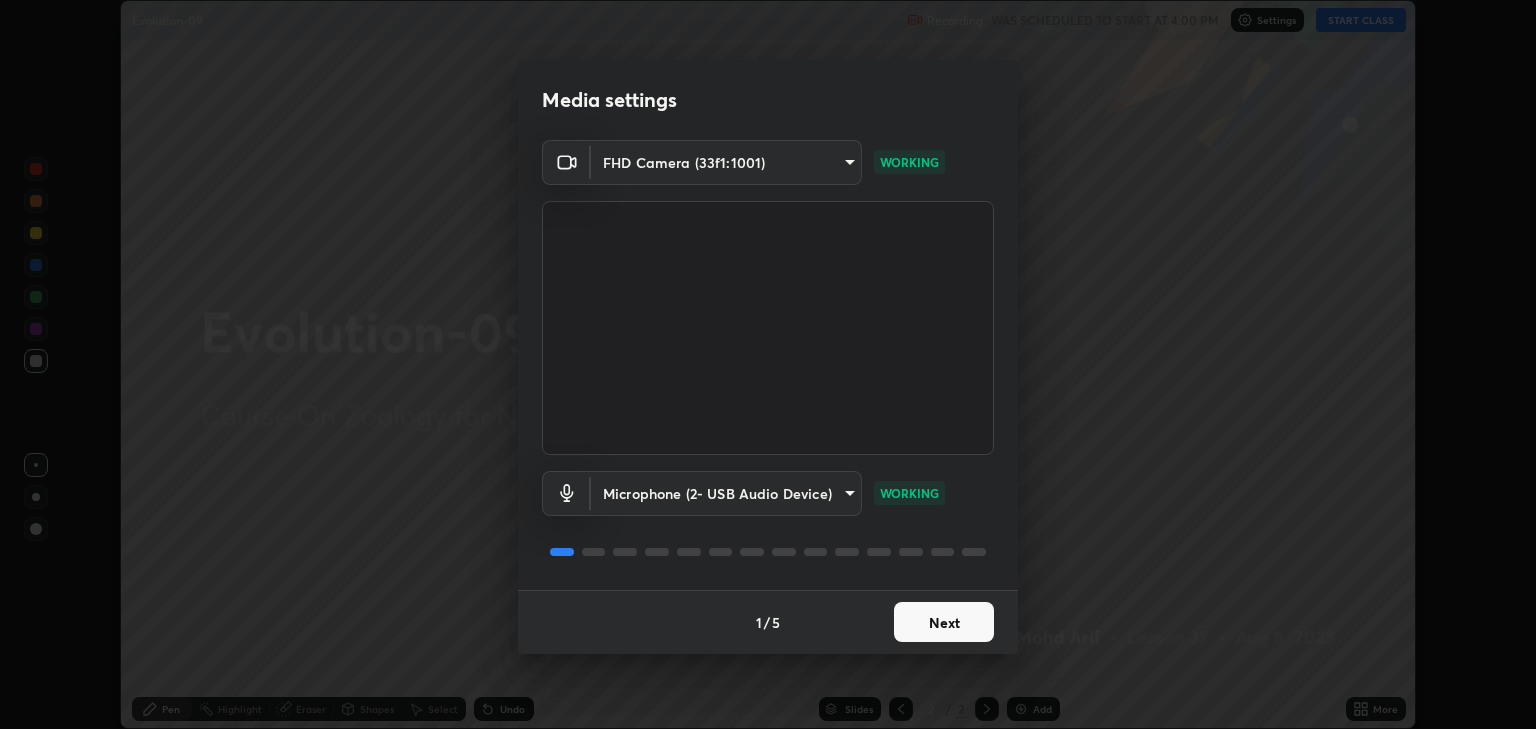 click on "Next" at bounding box center (944, 622) 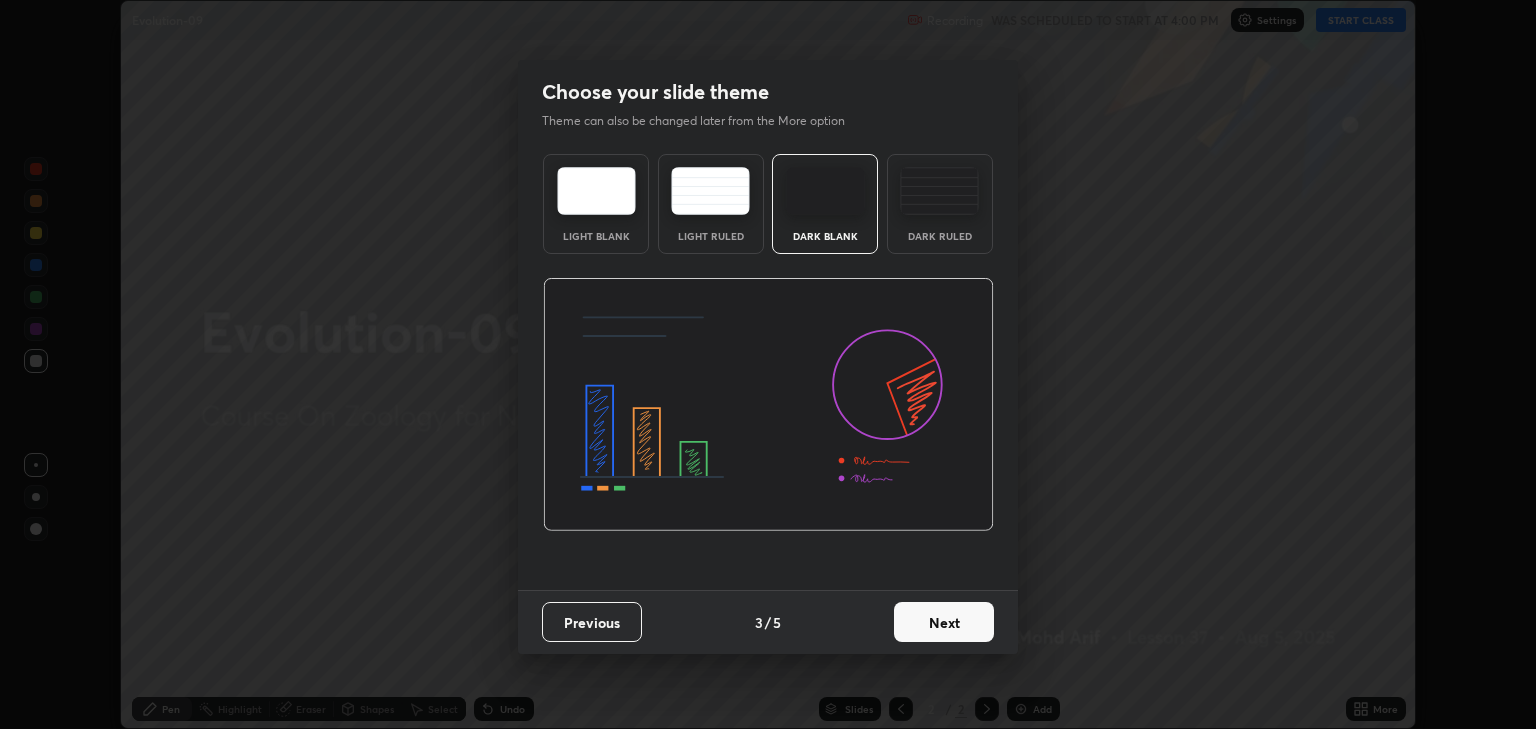 click on "Next" at bounding box center (944, 622) 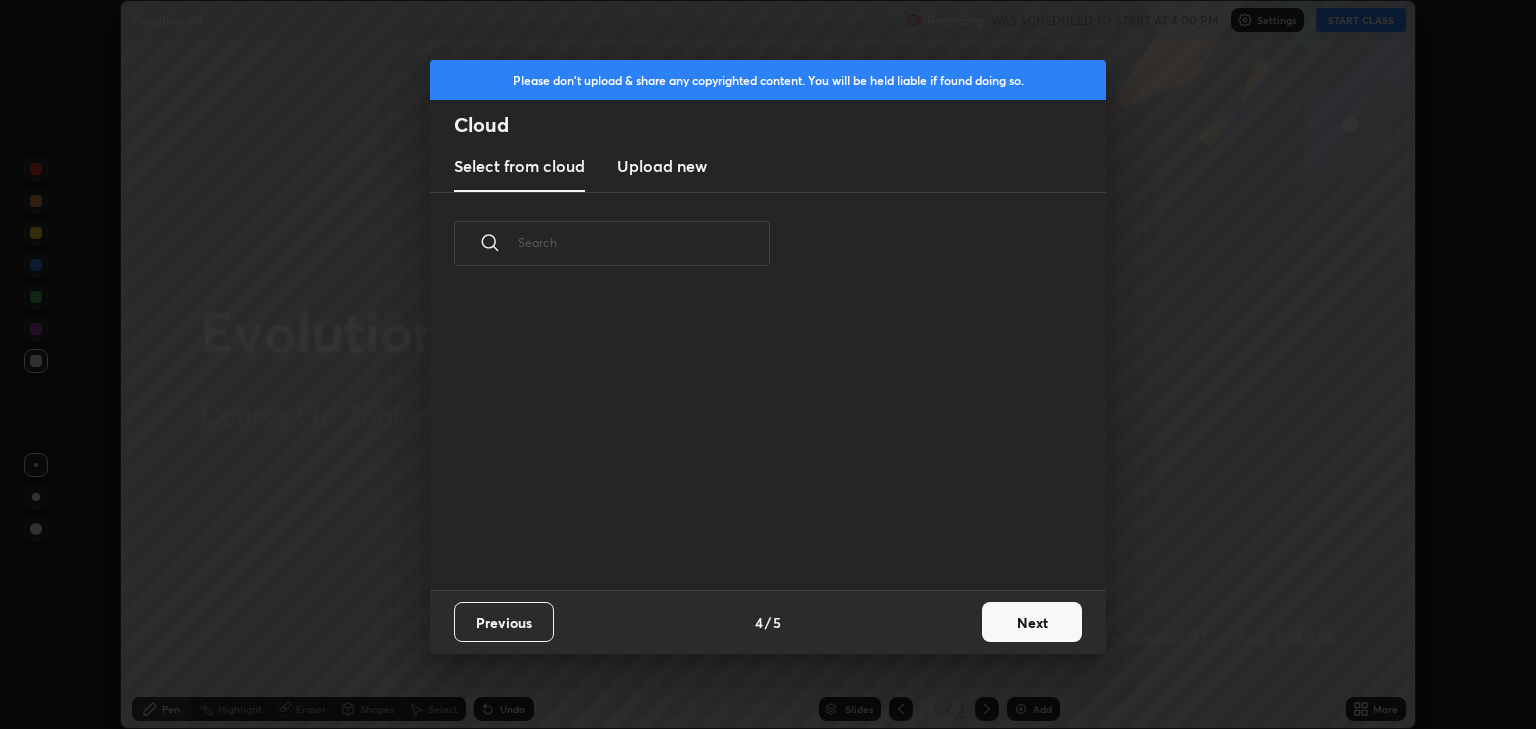 click on "Previous 4 / 5 Next" at bounding box center (768, 622) 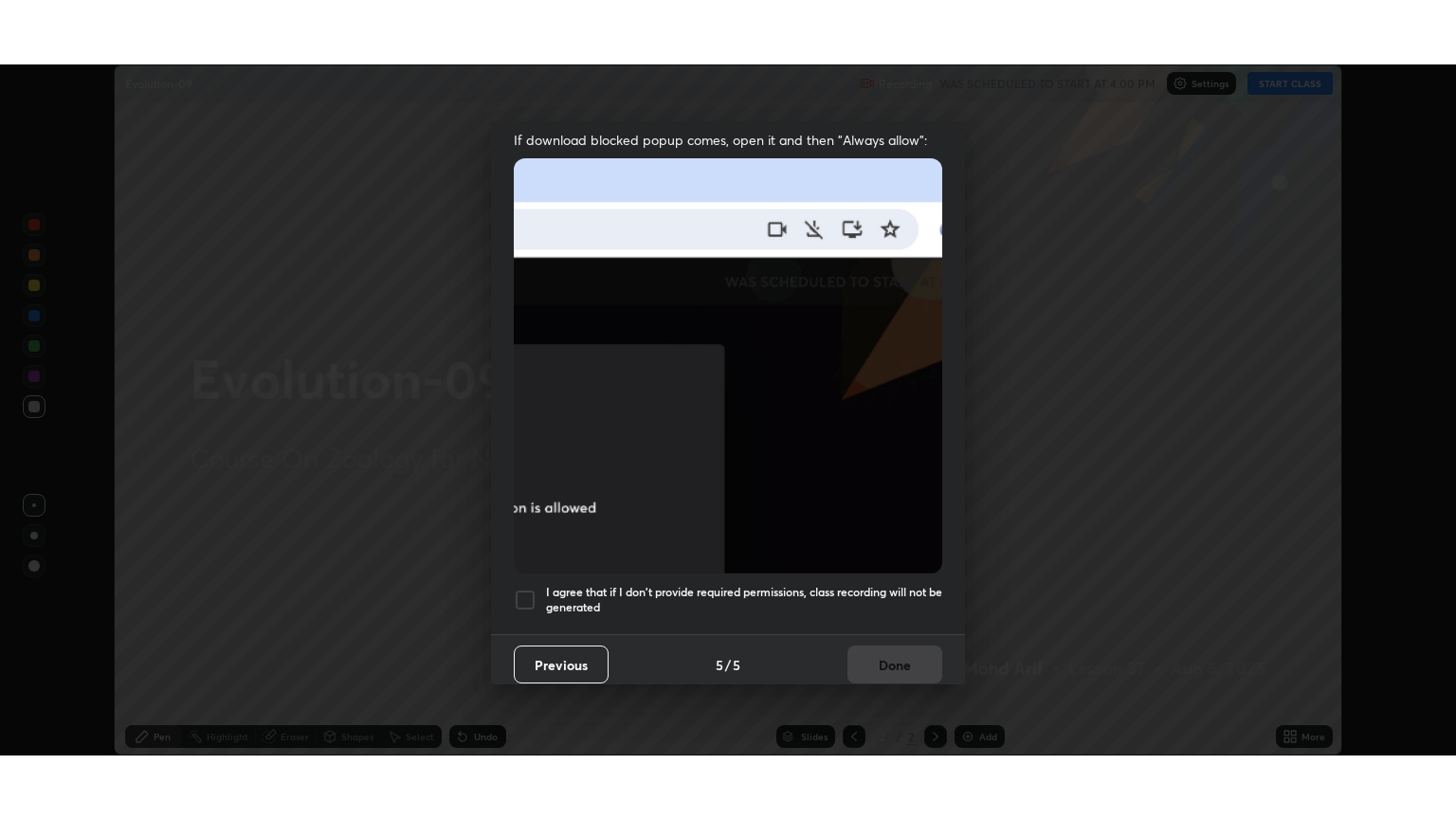 scroll, scrollTop: 384, scrollLeft: 0, axis: vertical 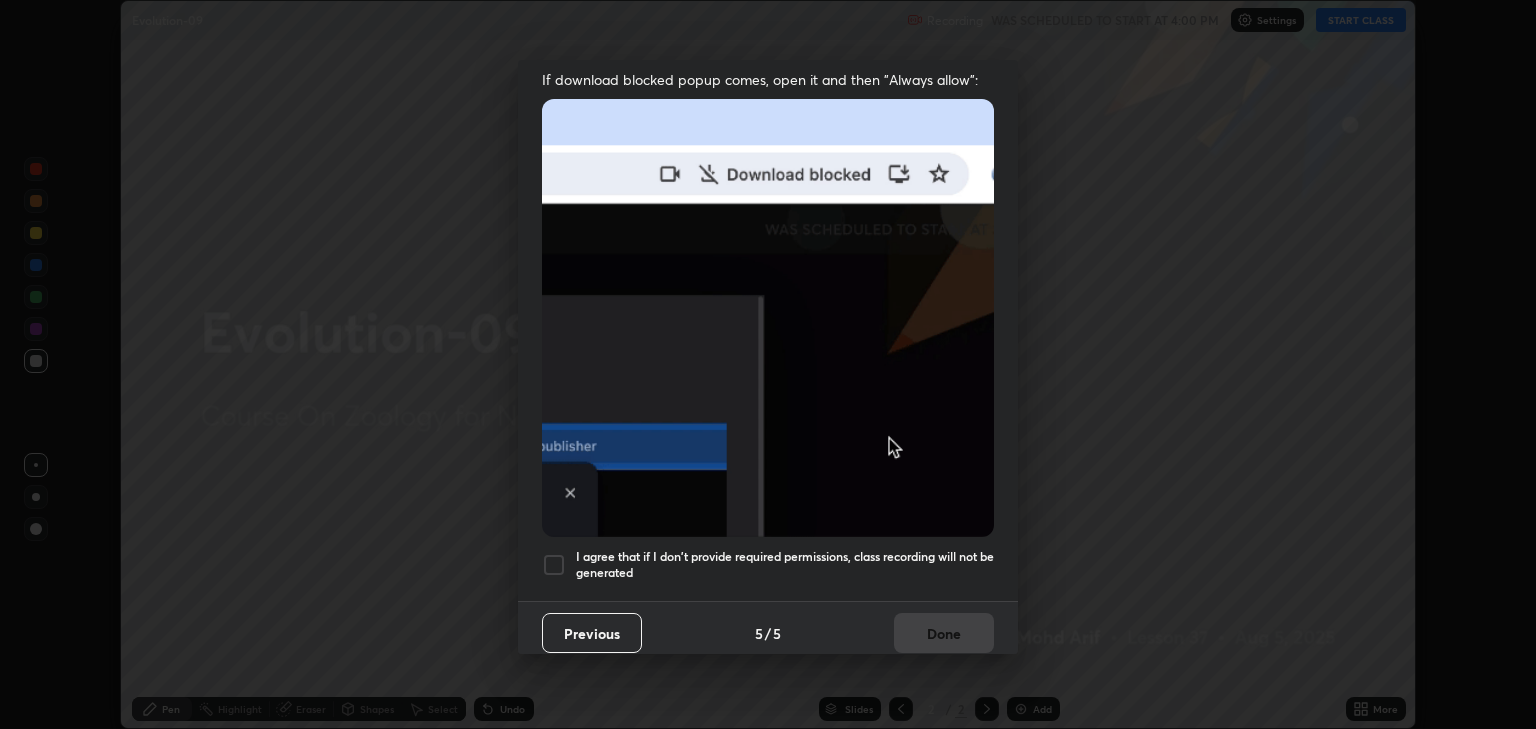 click on "I agree that if I don't provide required permissions, class recording will not be generated" at bounding box center (785, 564) 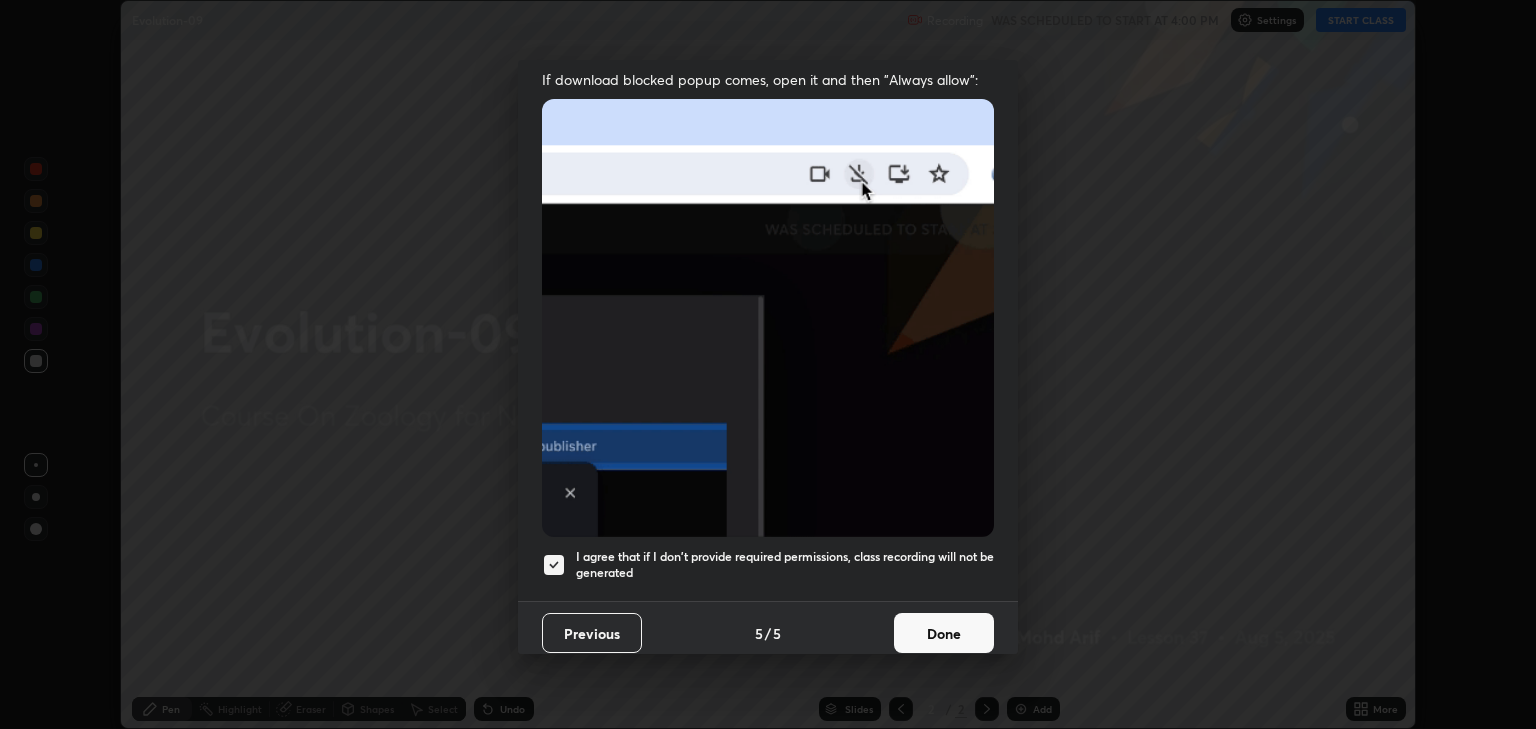 click on "Done" at bounding box center [944, 633] 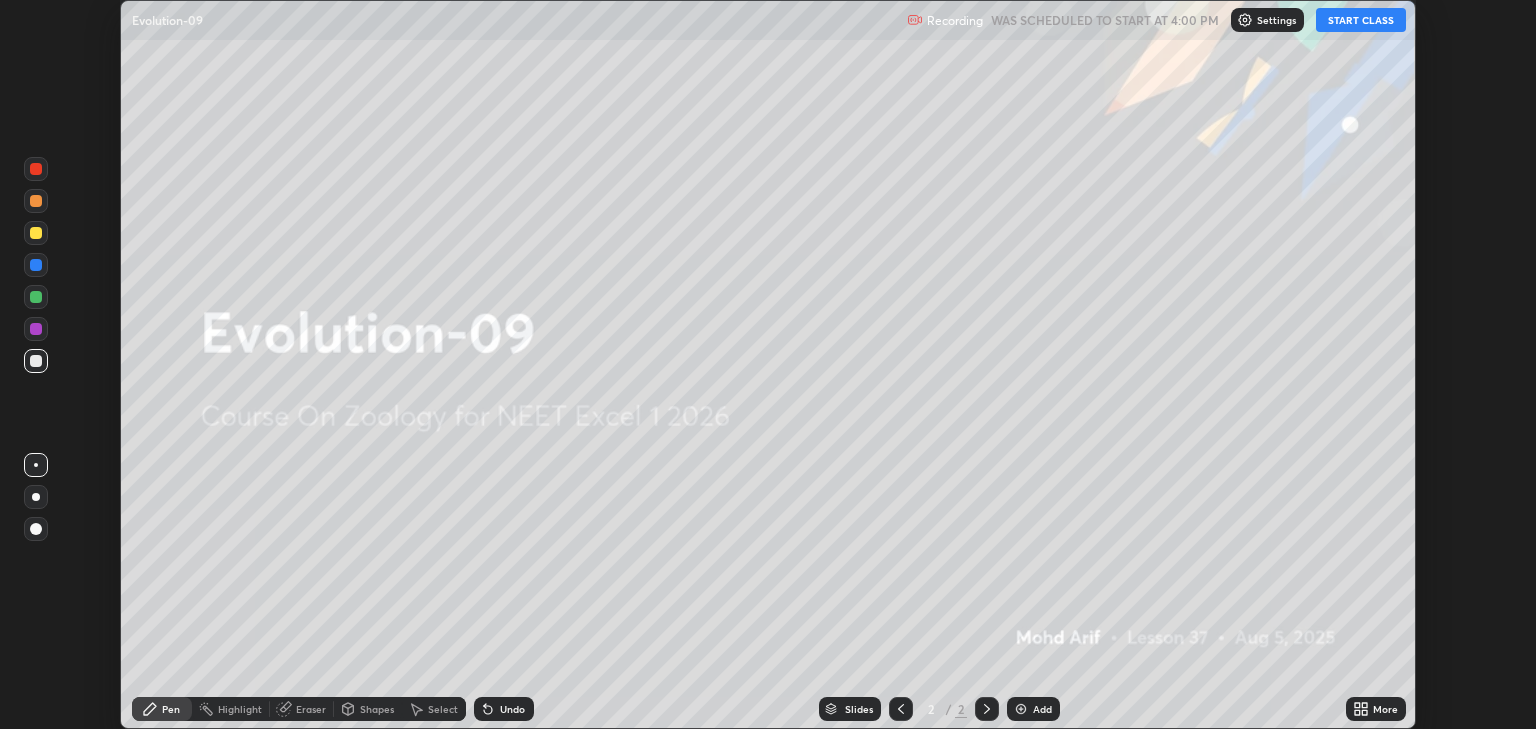 click 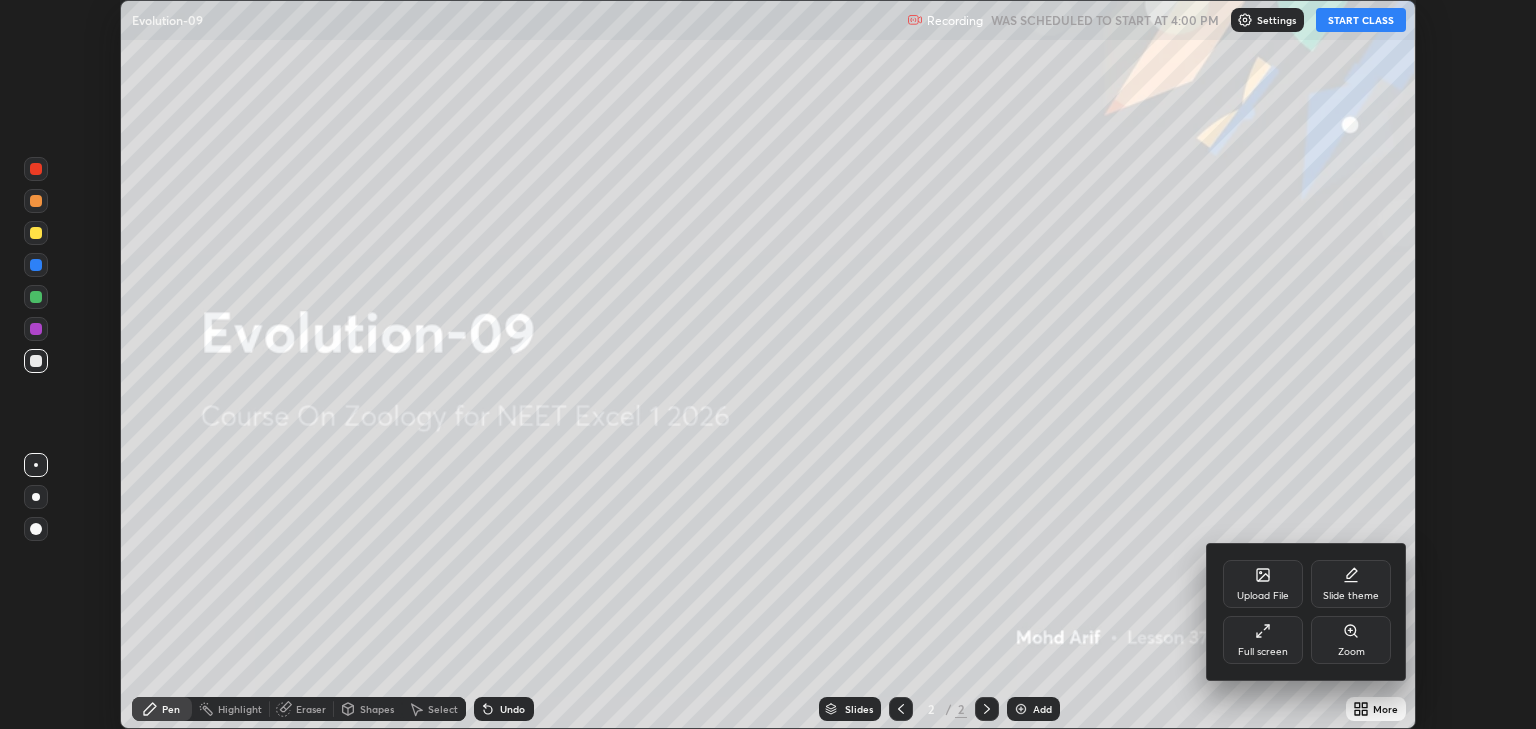click on "Full screen" at bounding box center (1263, 640) 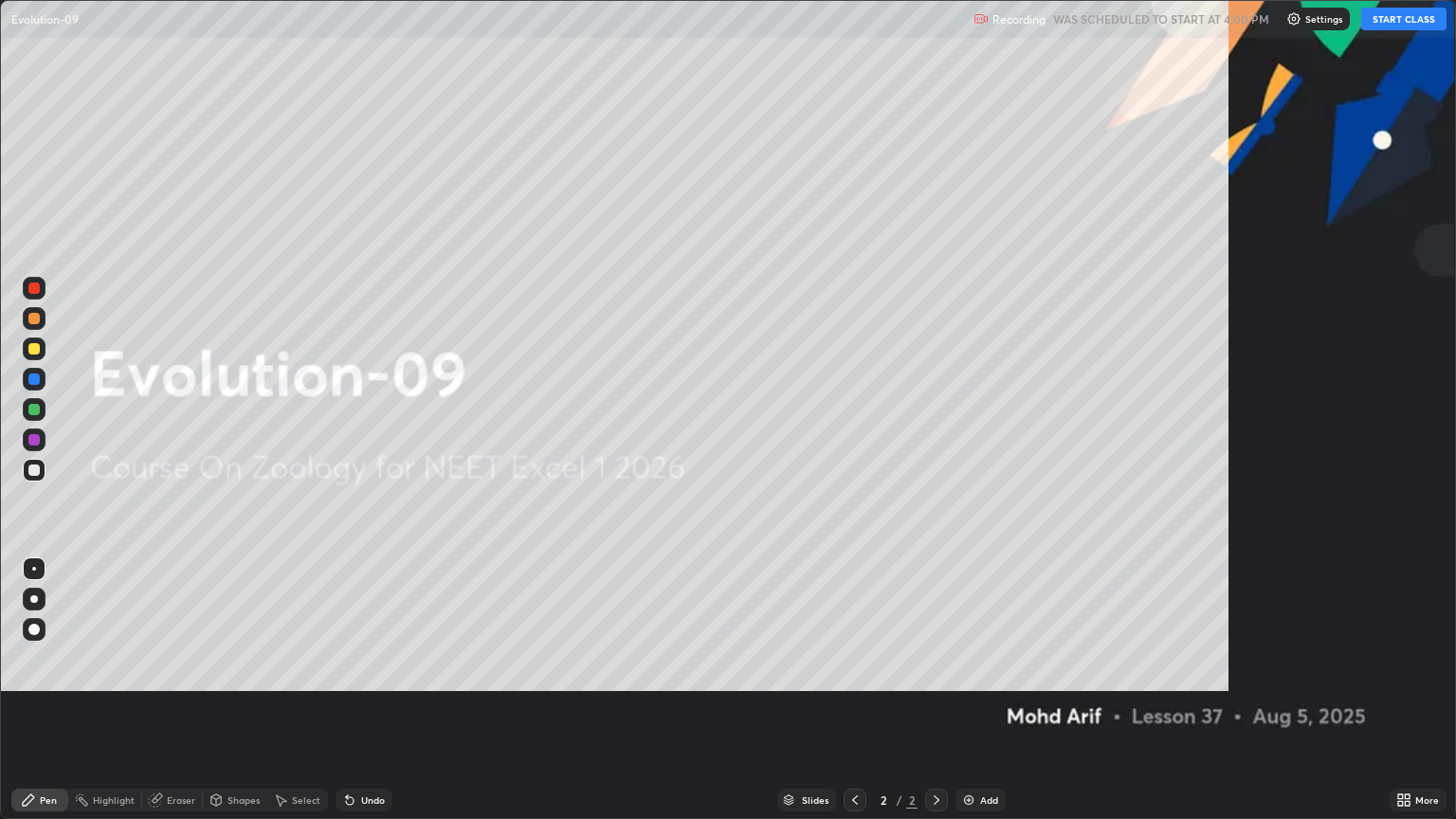 scroll, scrollTop: 93973, scrollLeft: 93336, axis: both 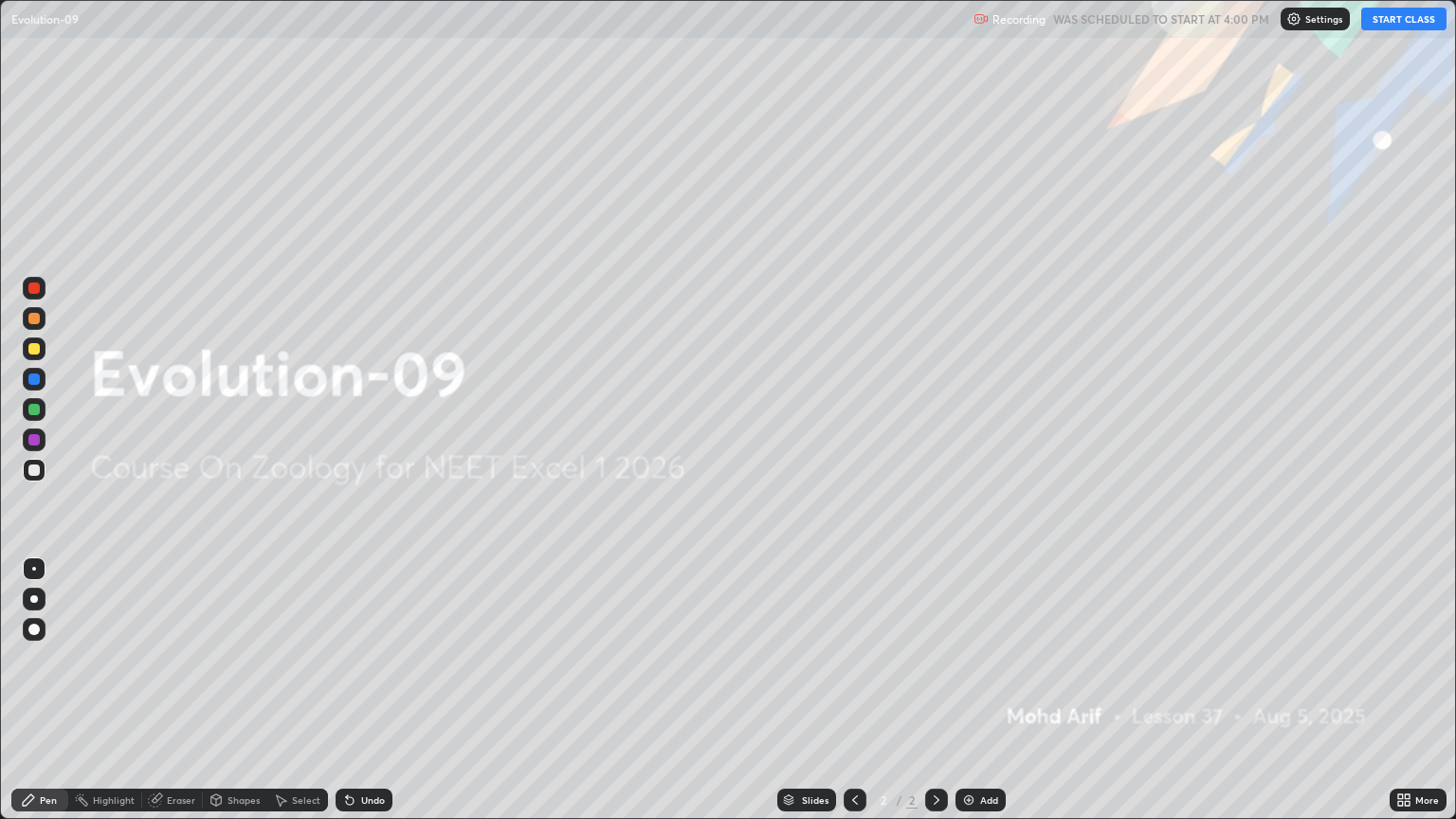 click on "START CLASS" at bounding box center [1404, 19] 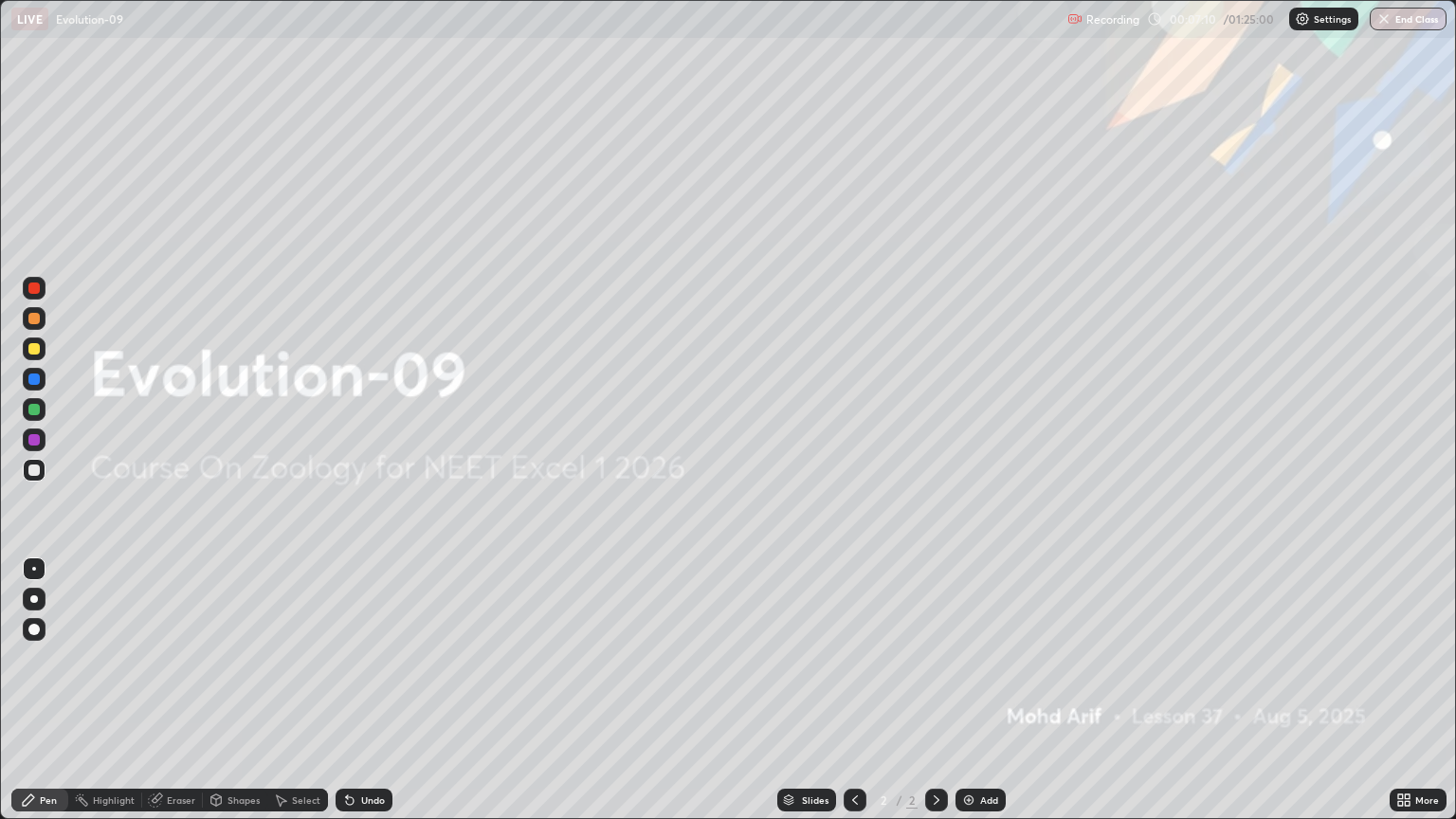 click on "Add" at bounding box center [989, 800] 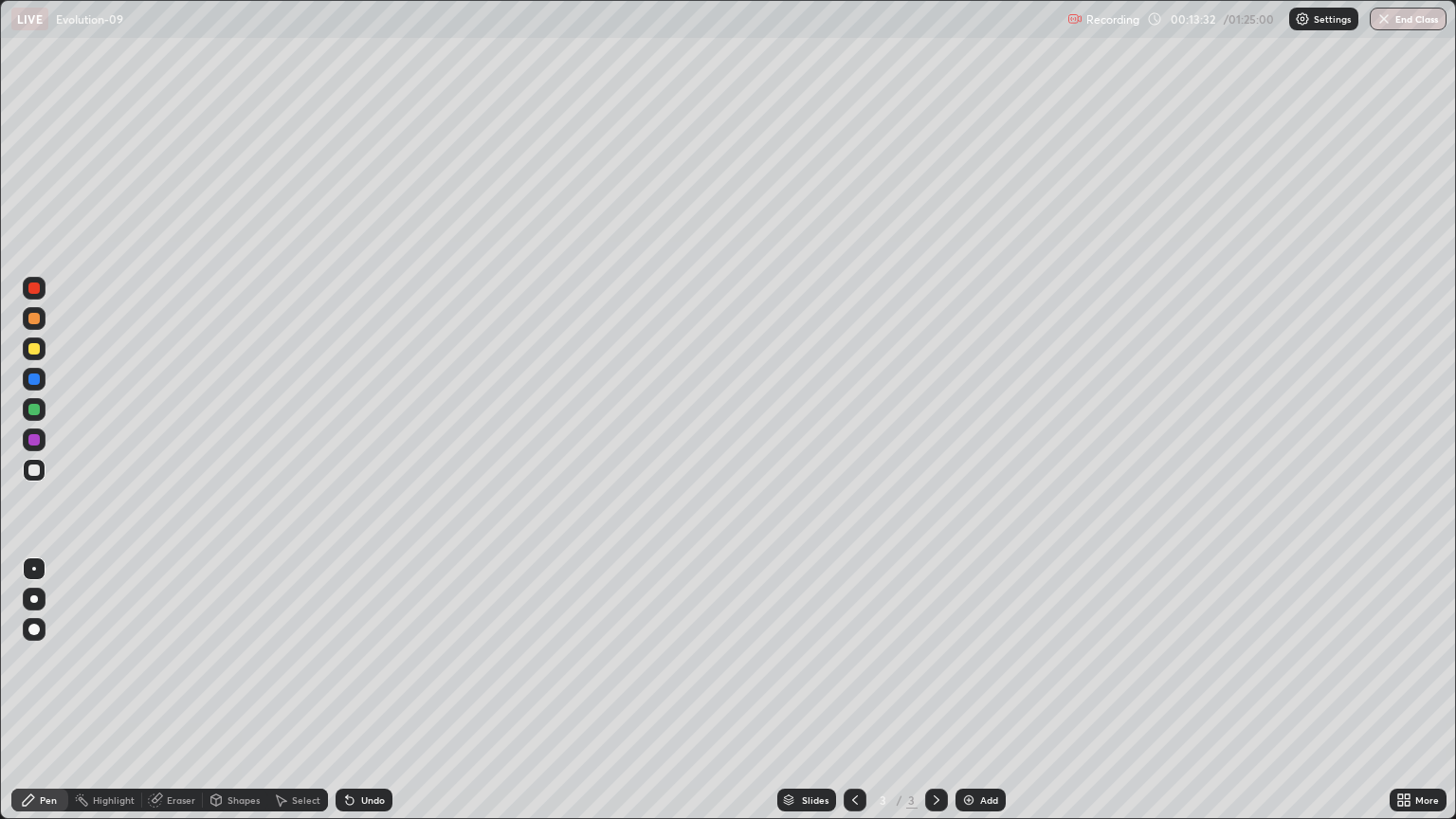 click on "Add" at bounding box center [989, 800] 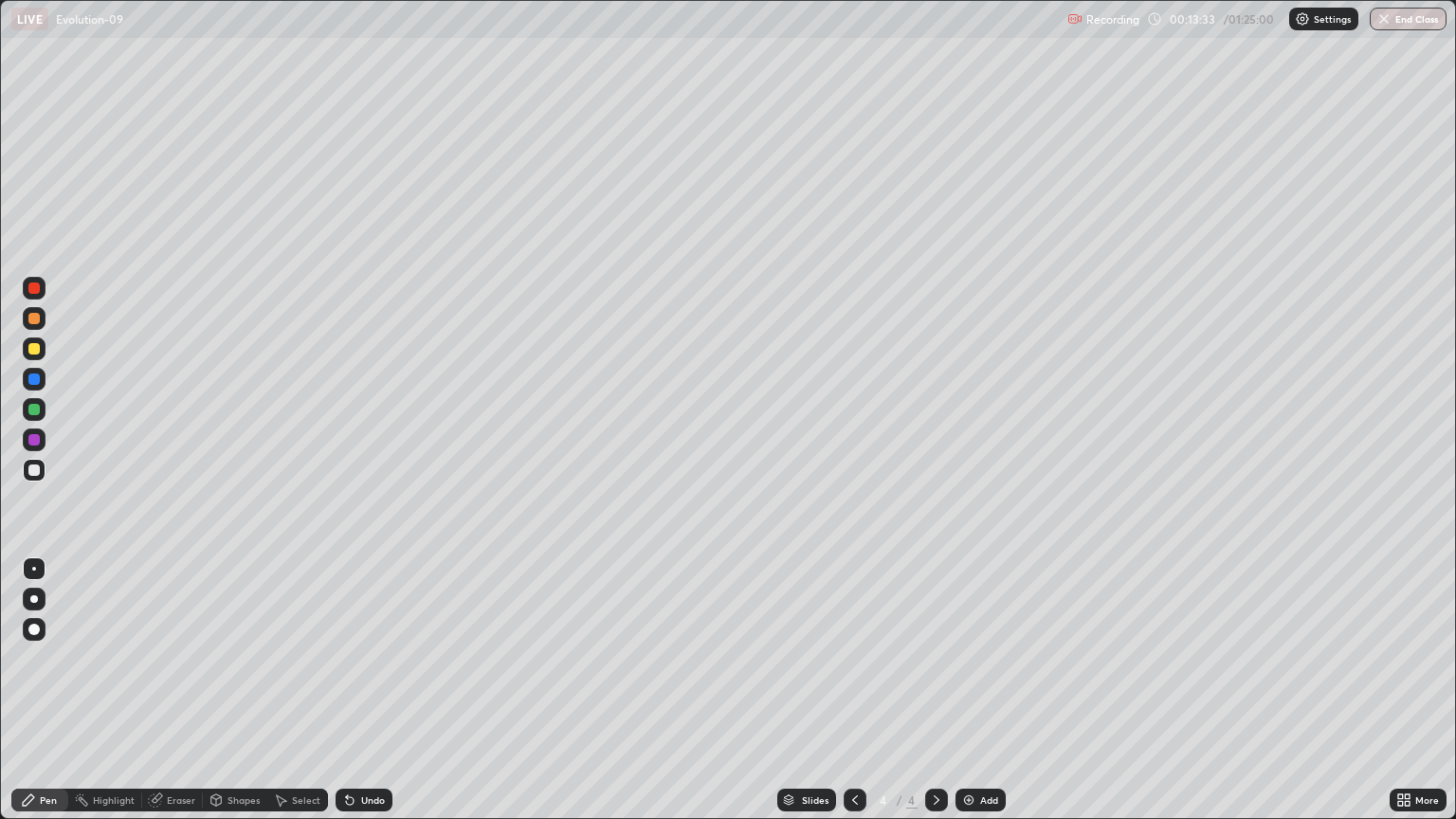 click at bounding box center (34, 629) 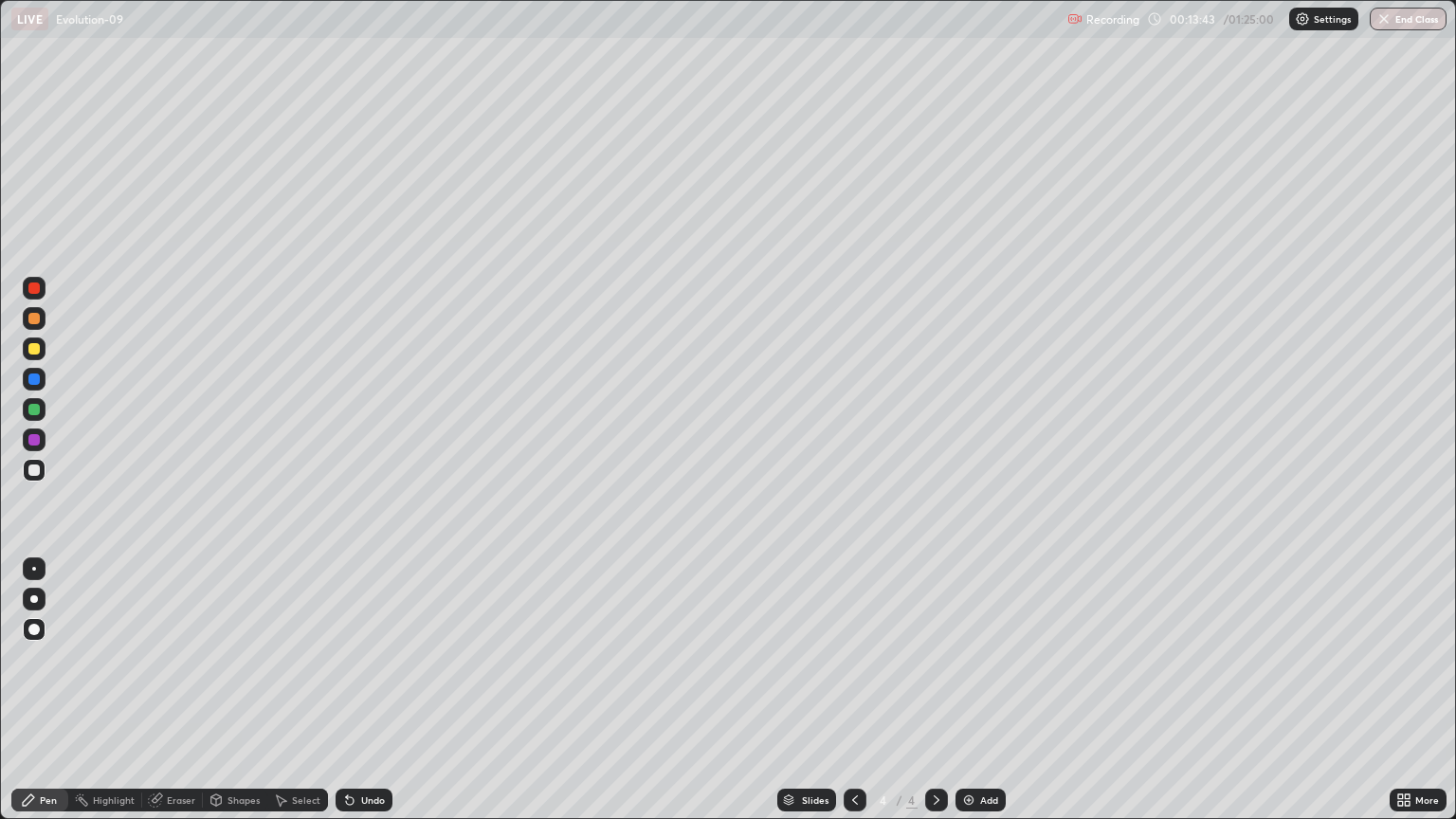 click at bounding box center (34, 349) 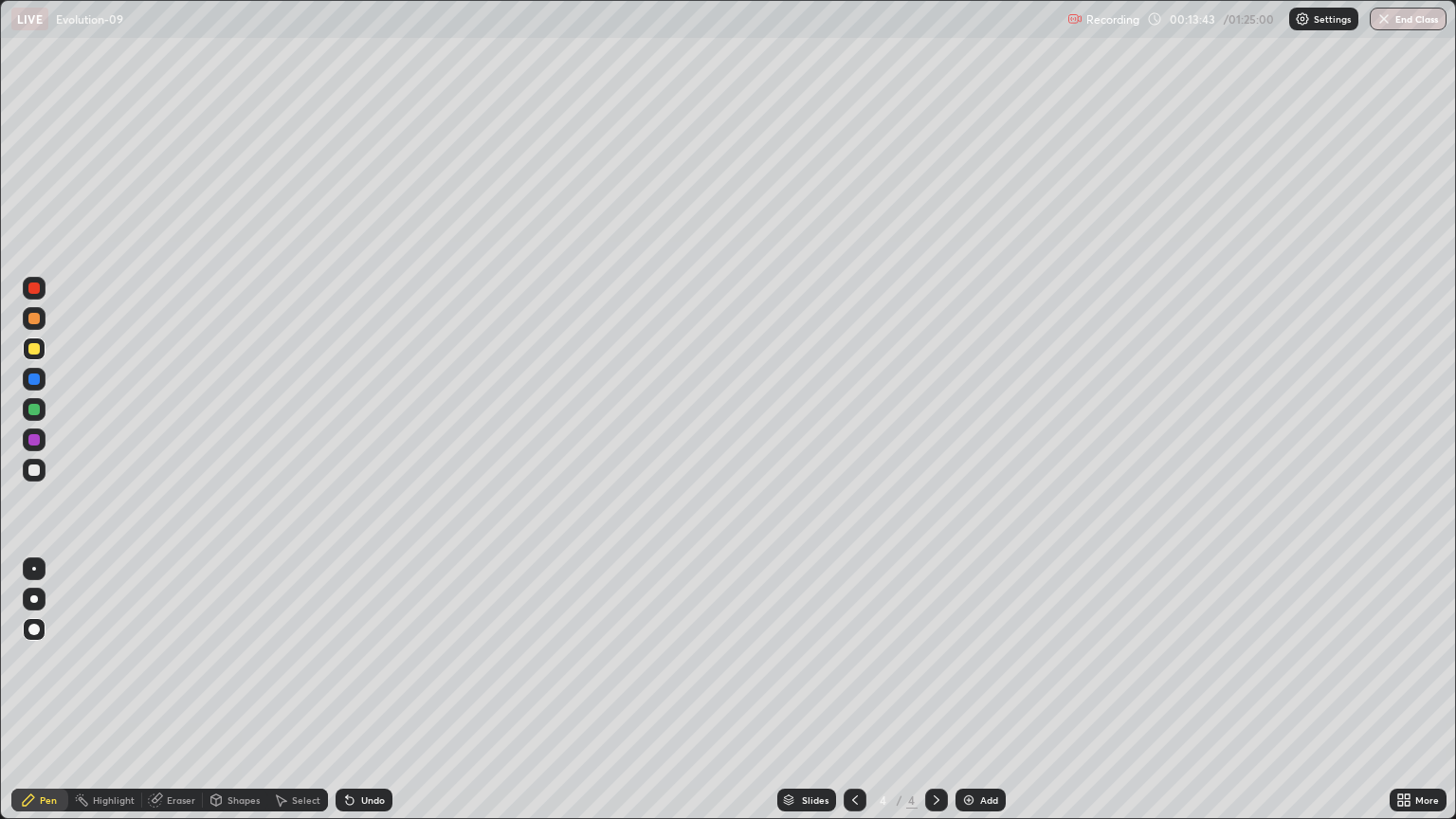 click at bounding box center [34, 349] 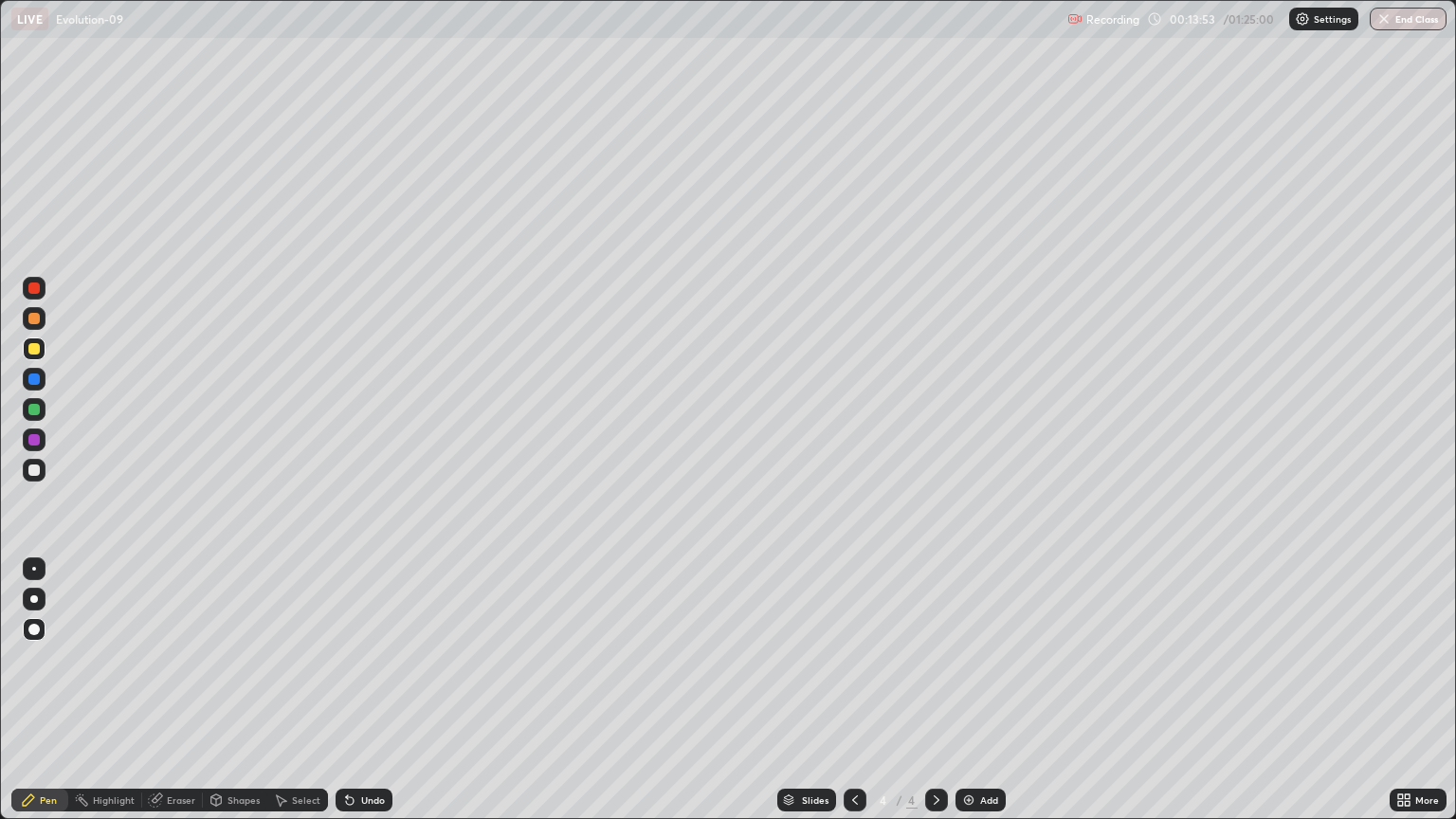 click at bounding box center (34, 318) 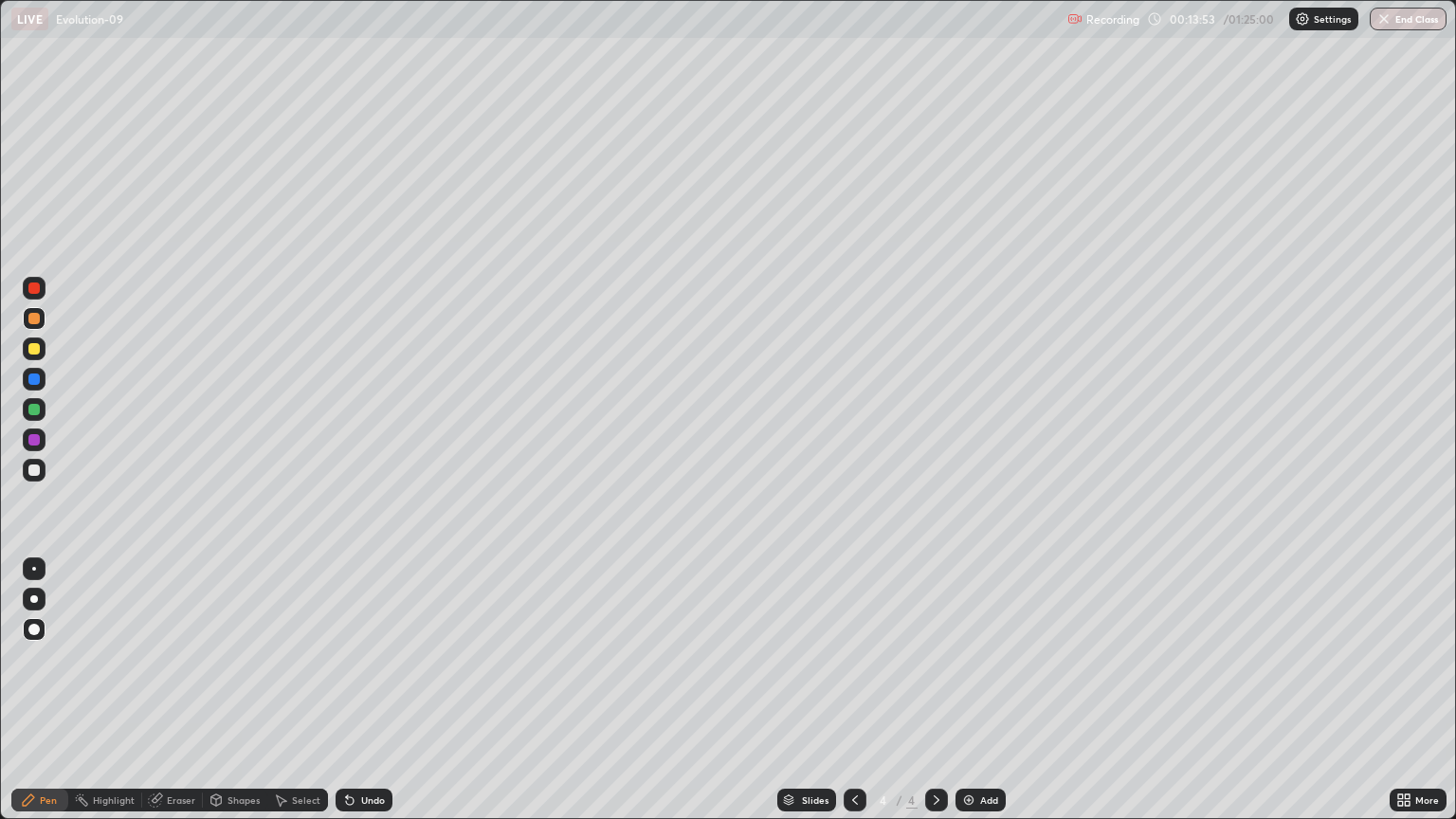 click at bounding box center (34, 318) 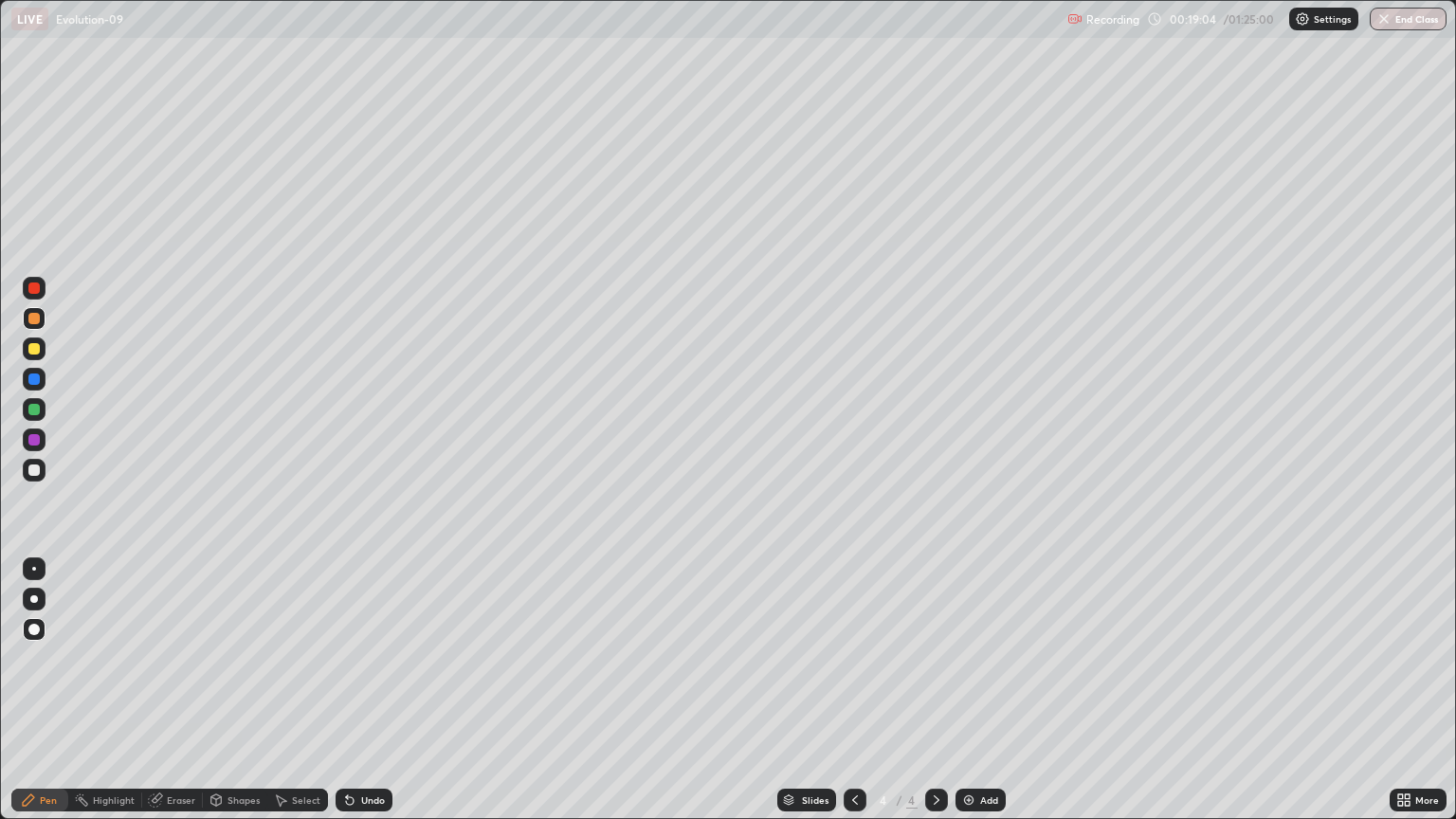click at bounding box center [34, 470] 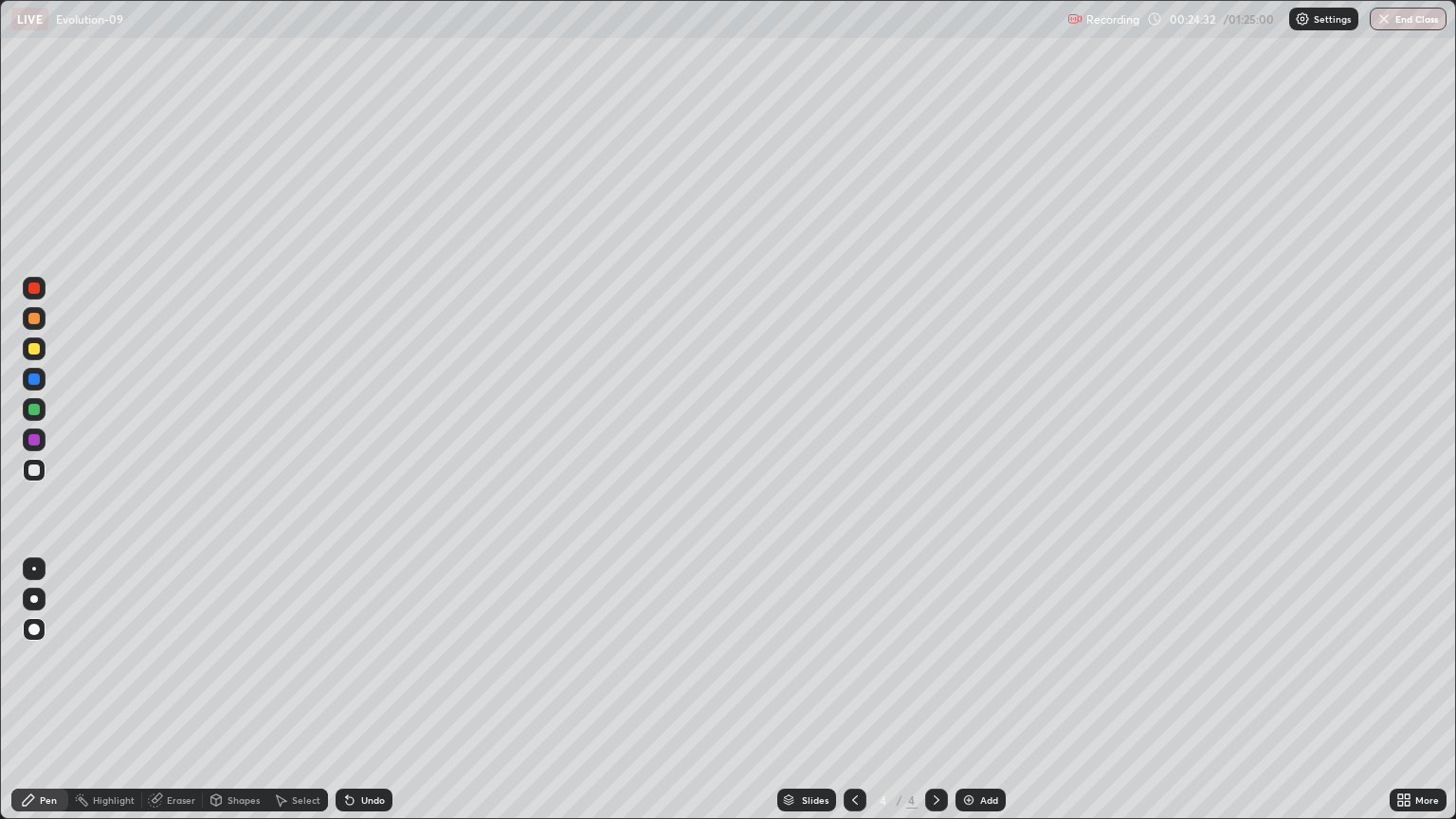 click at bounding box center [34, 349] 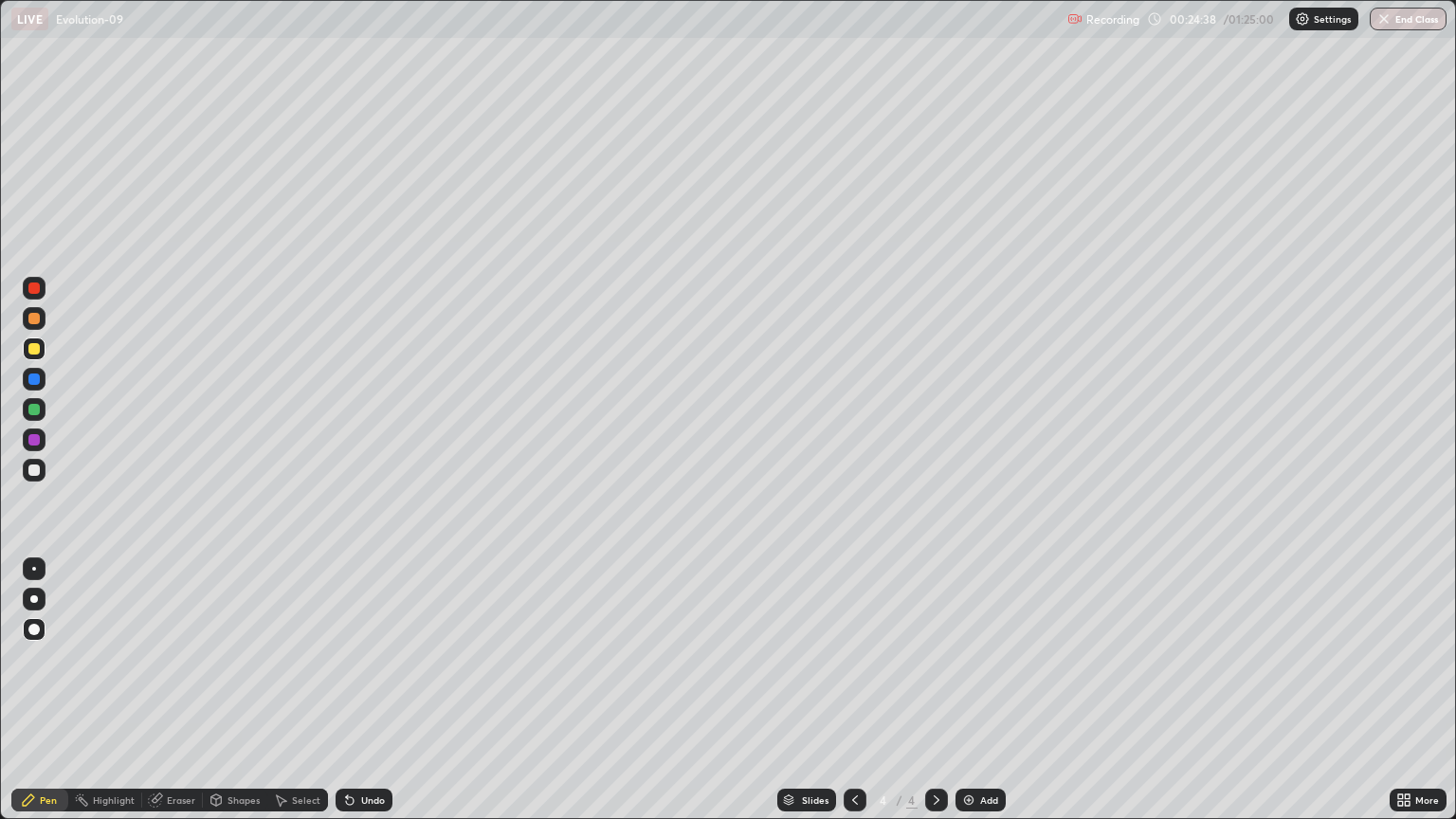 click at bounding box center [34, 410] 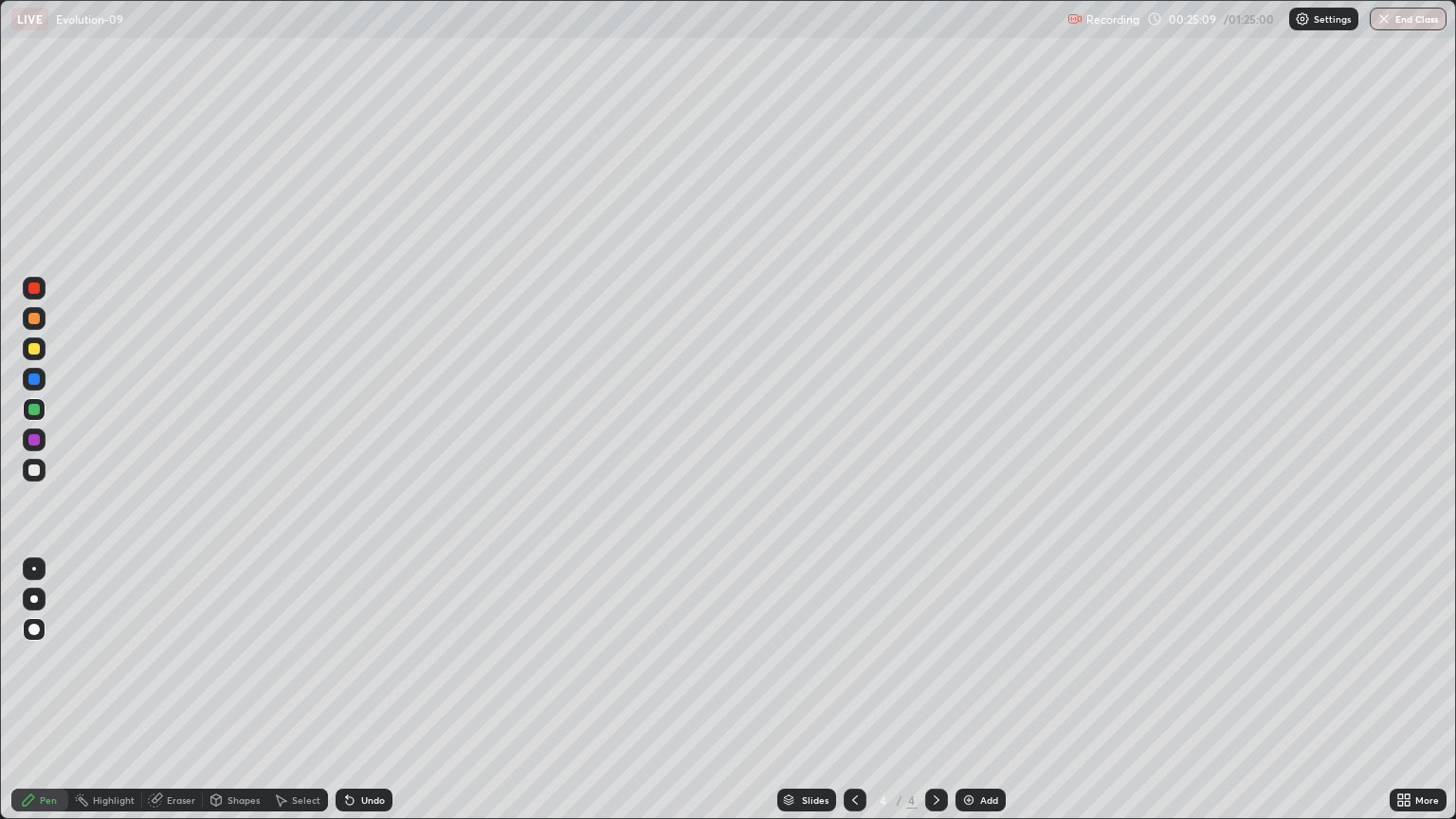 click at bounding box center [34, 349] 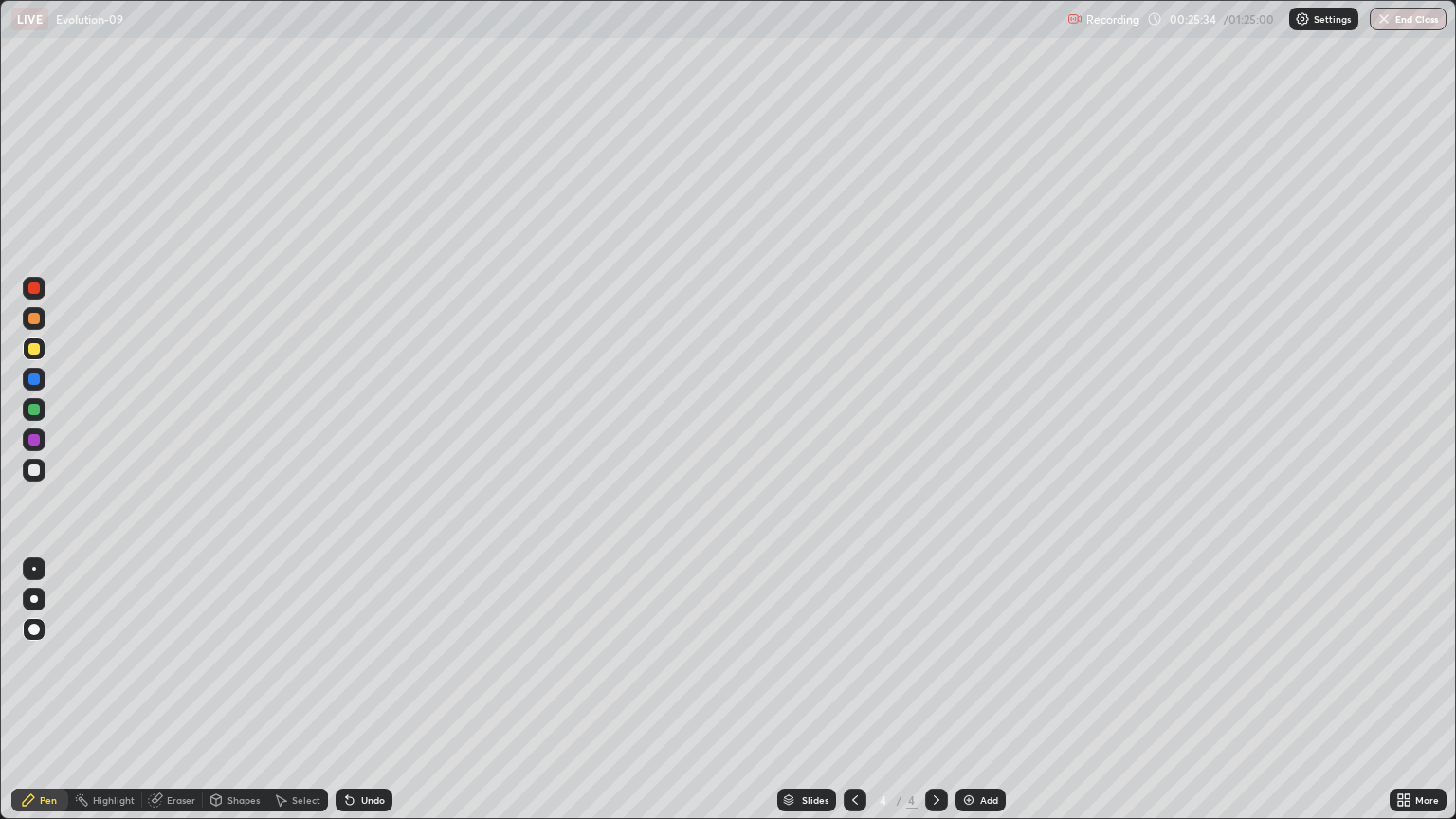 click on "Undo" at bounding box center [373, 800] 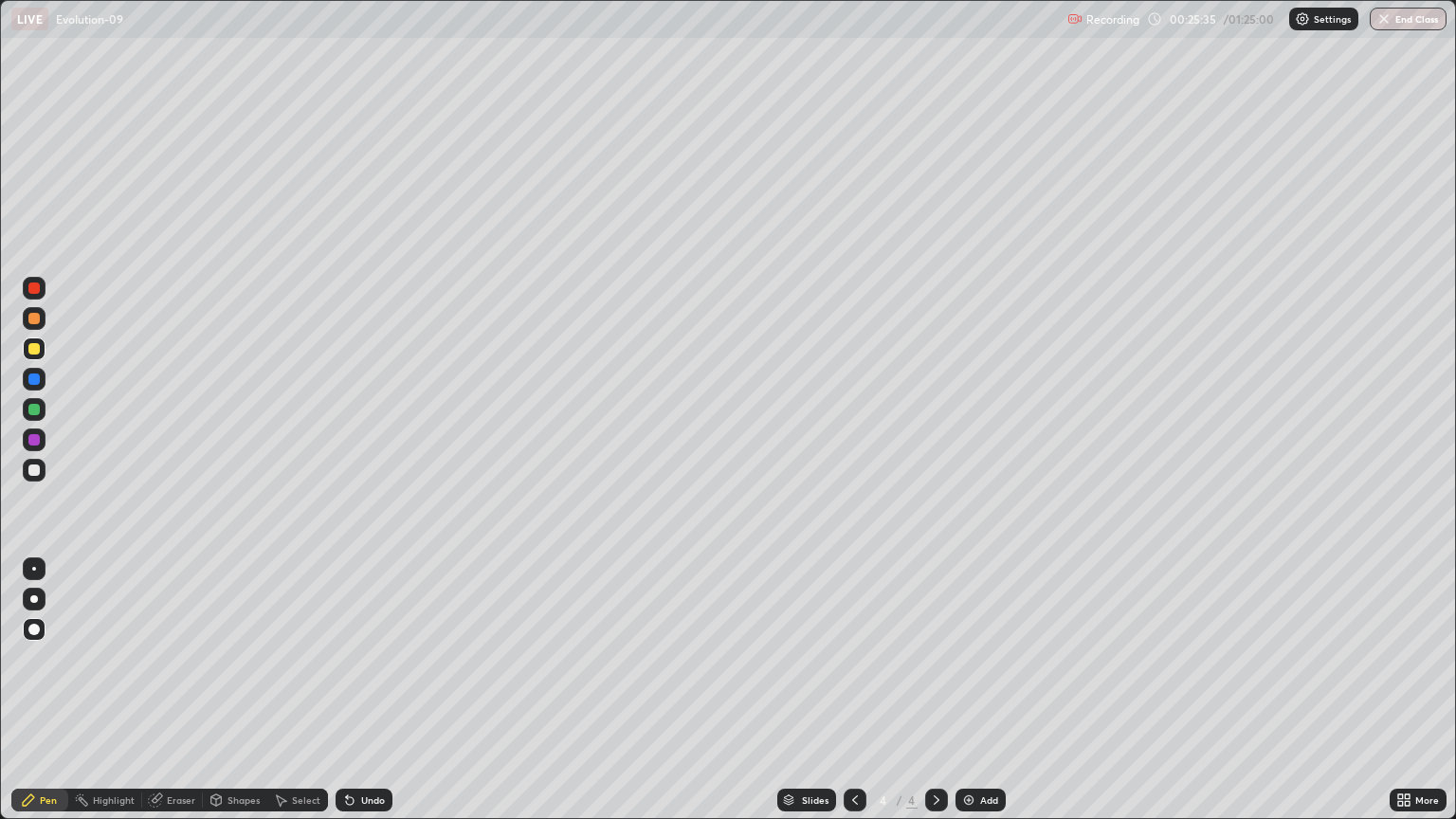 click on "Undo" at bounding box center [364, 800] 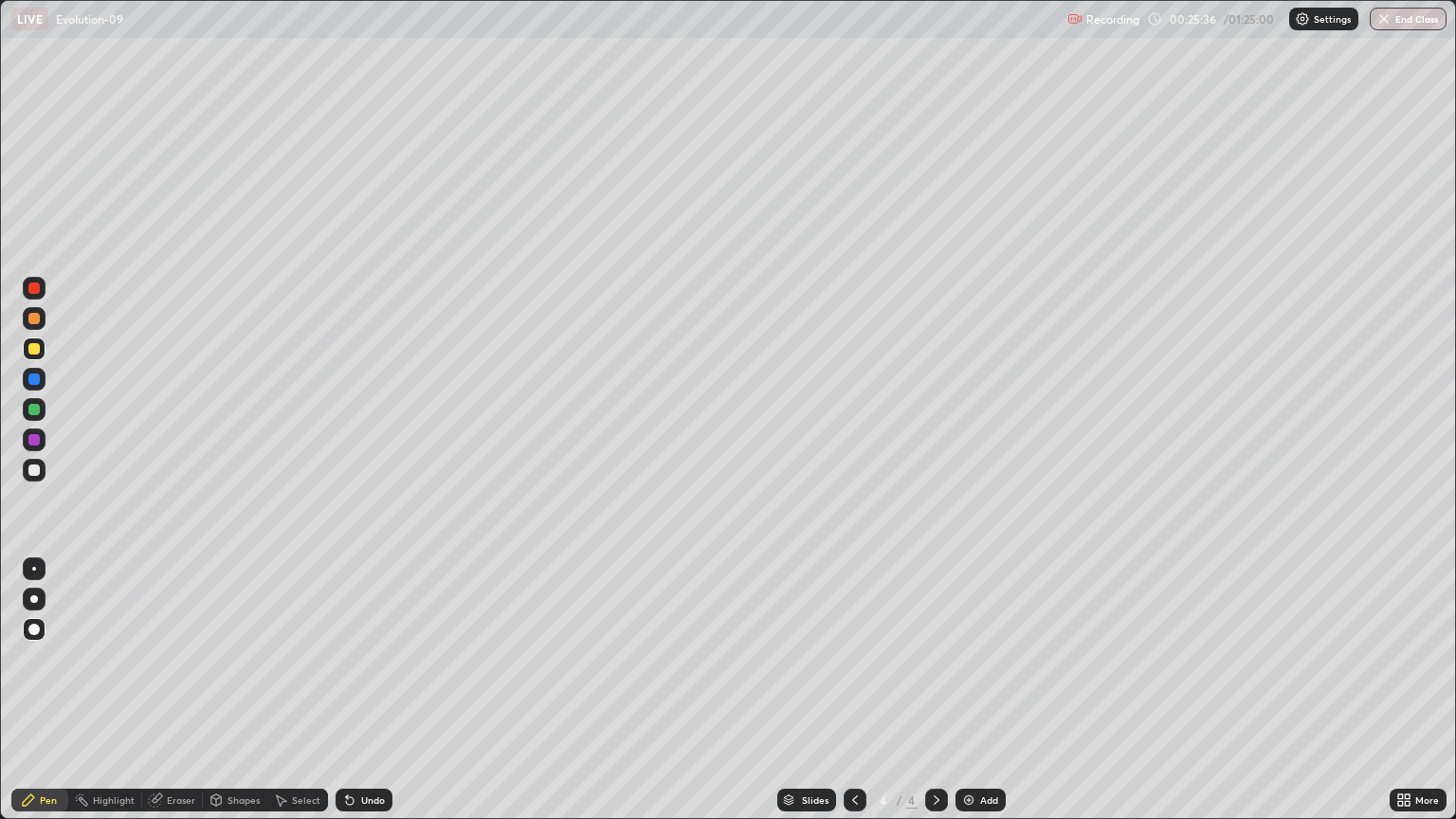 click on "Undo" at bounding box center [360, 800] 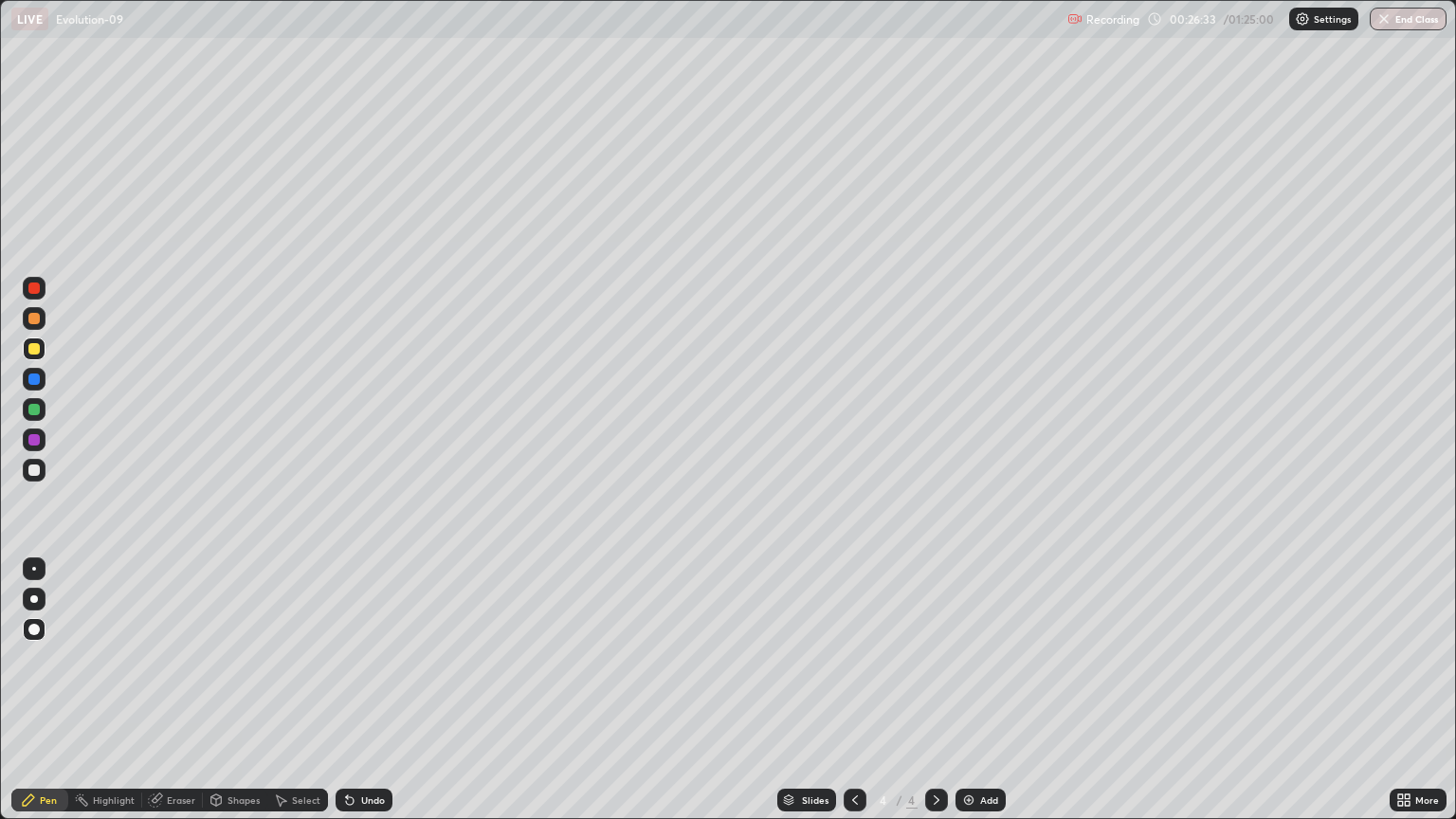 click at bounding box center (34, 410) 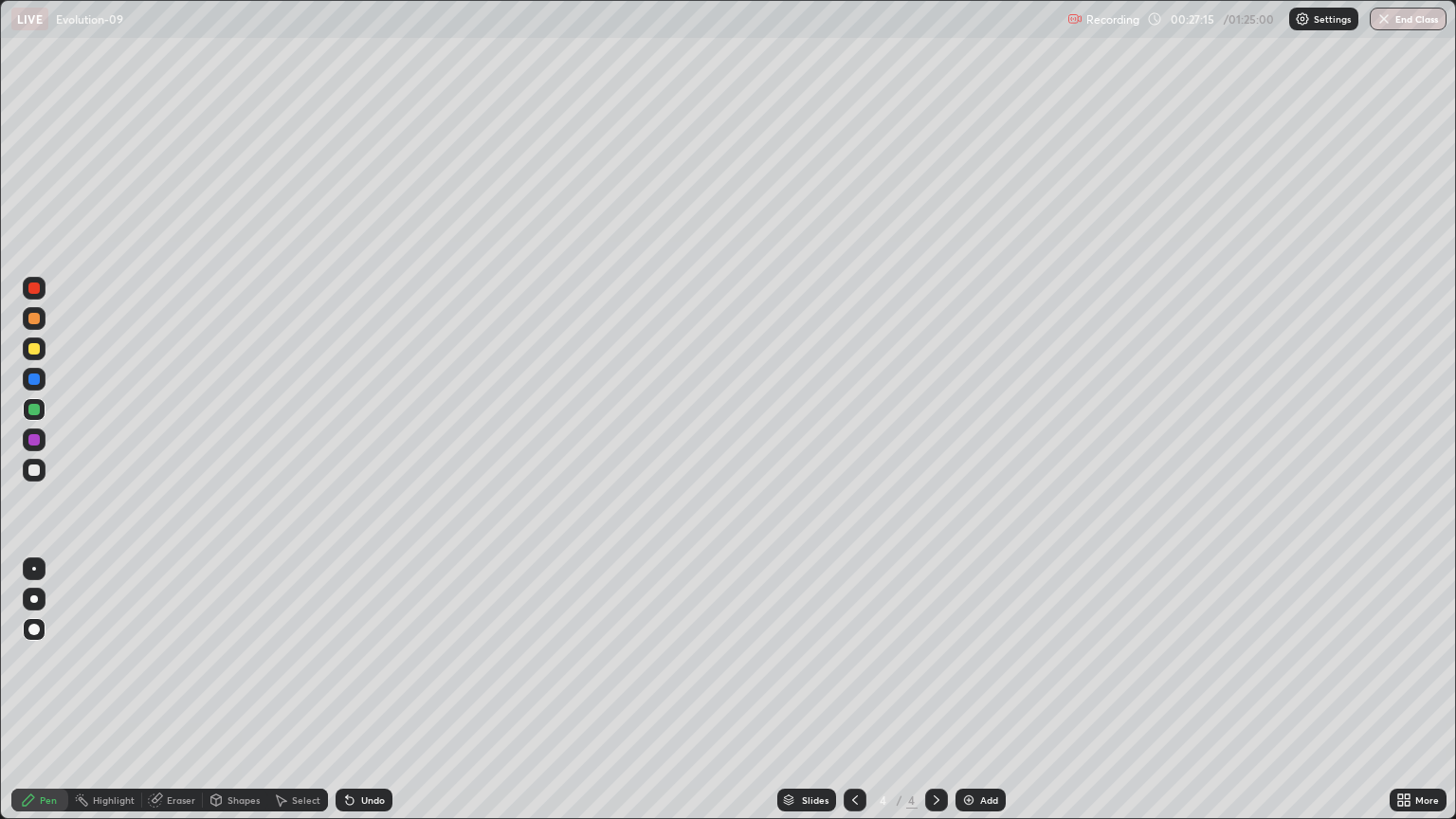 click at bounding box center [34, 349] 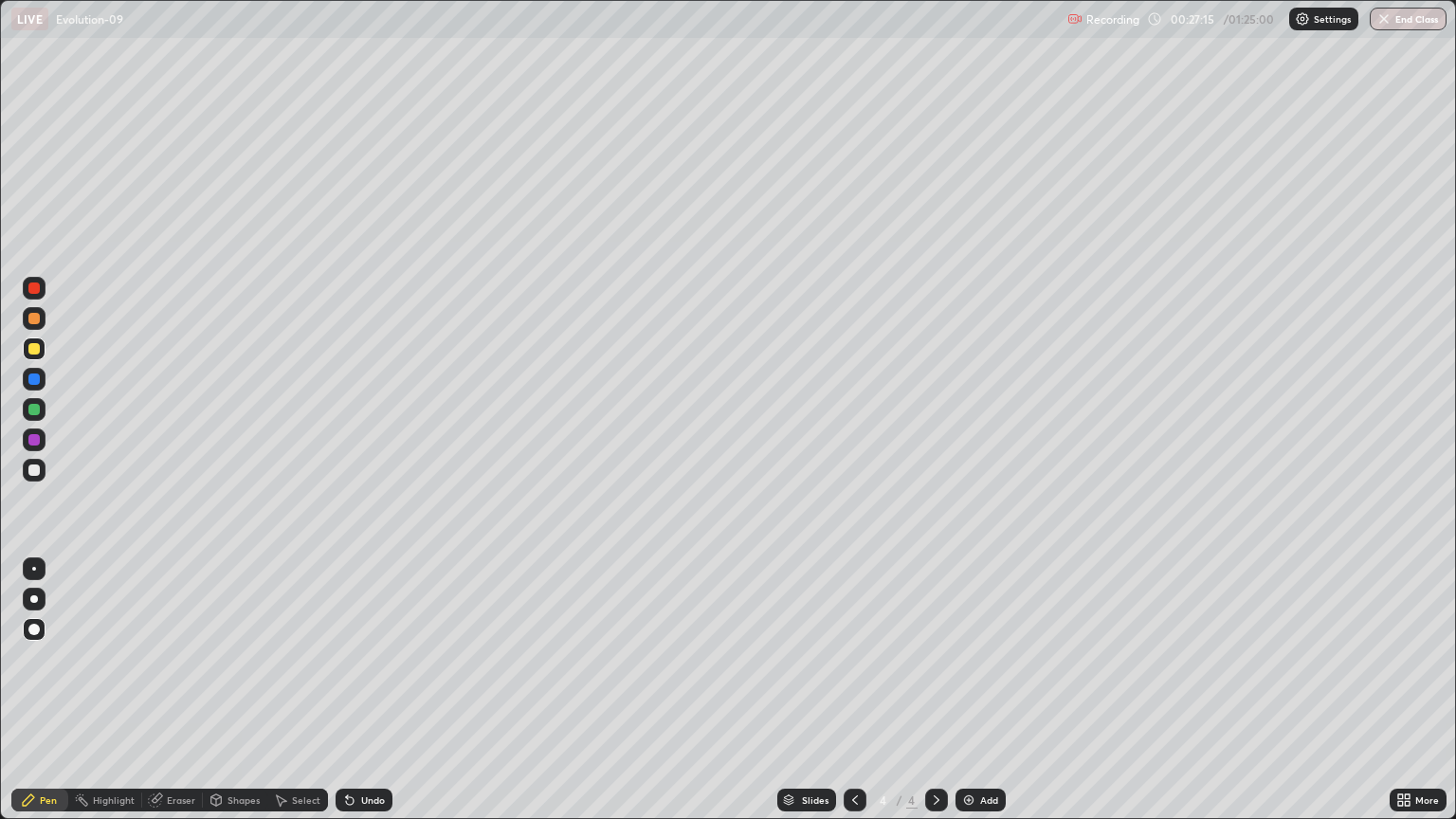 click at bounding box center [34, 629] 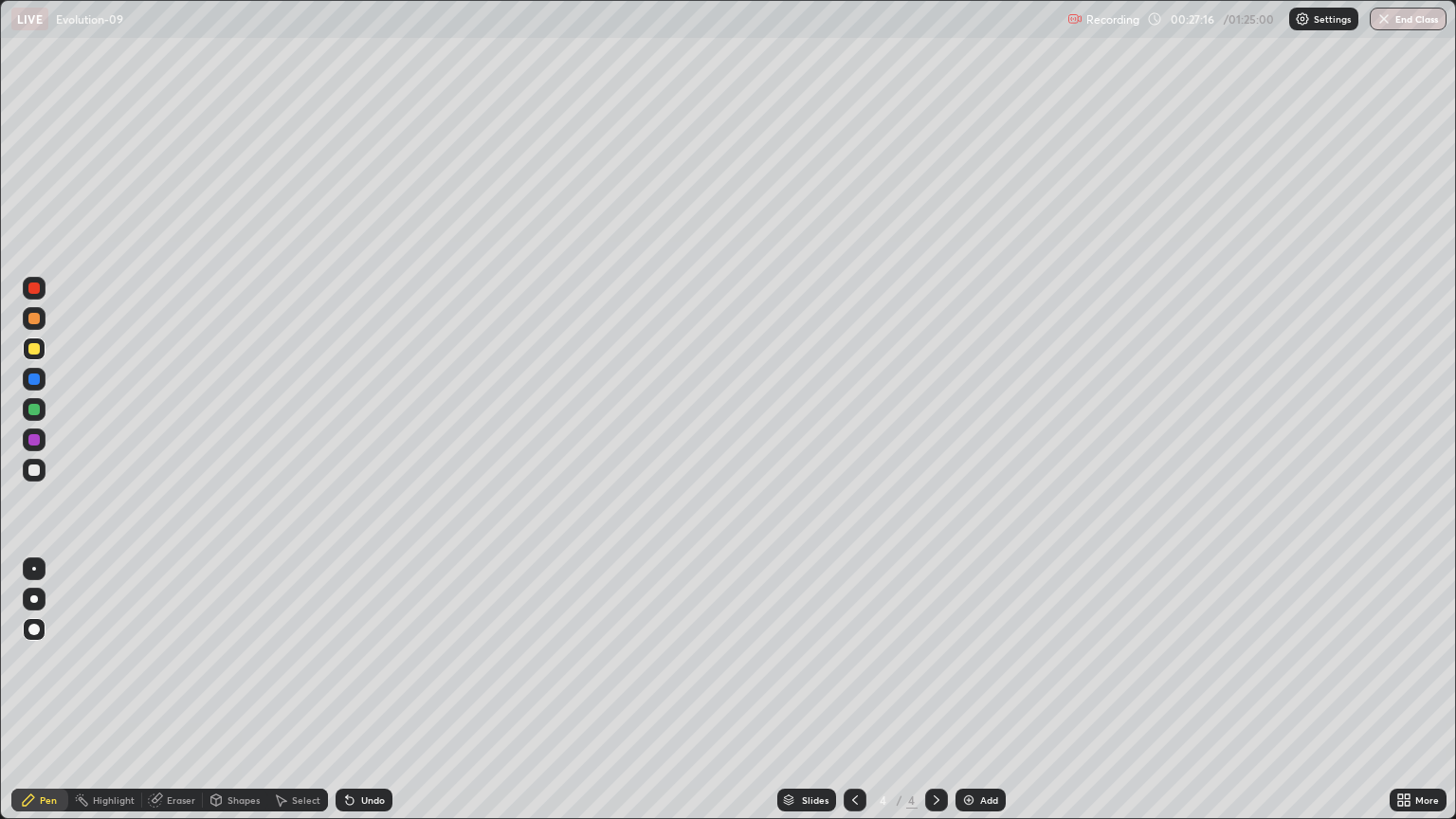 click at bounding box center (34, 599) 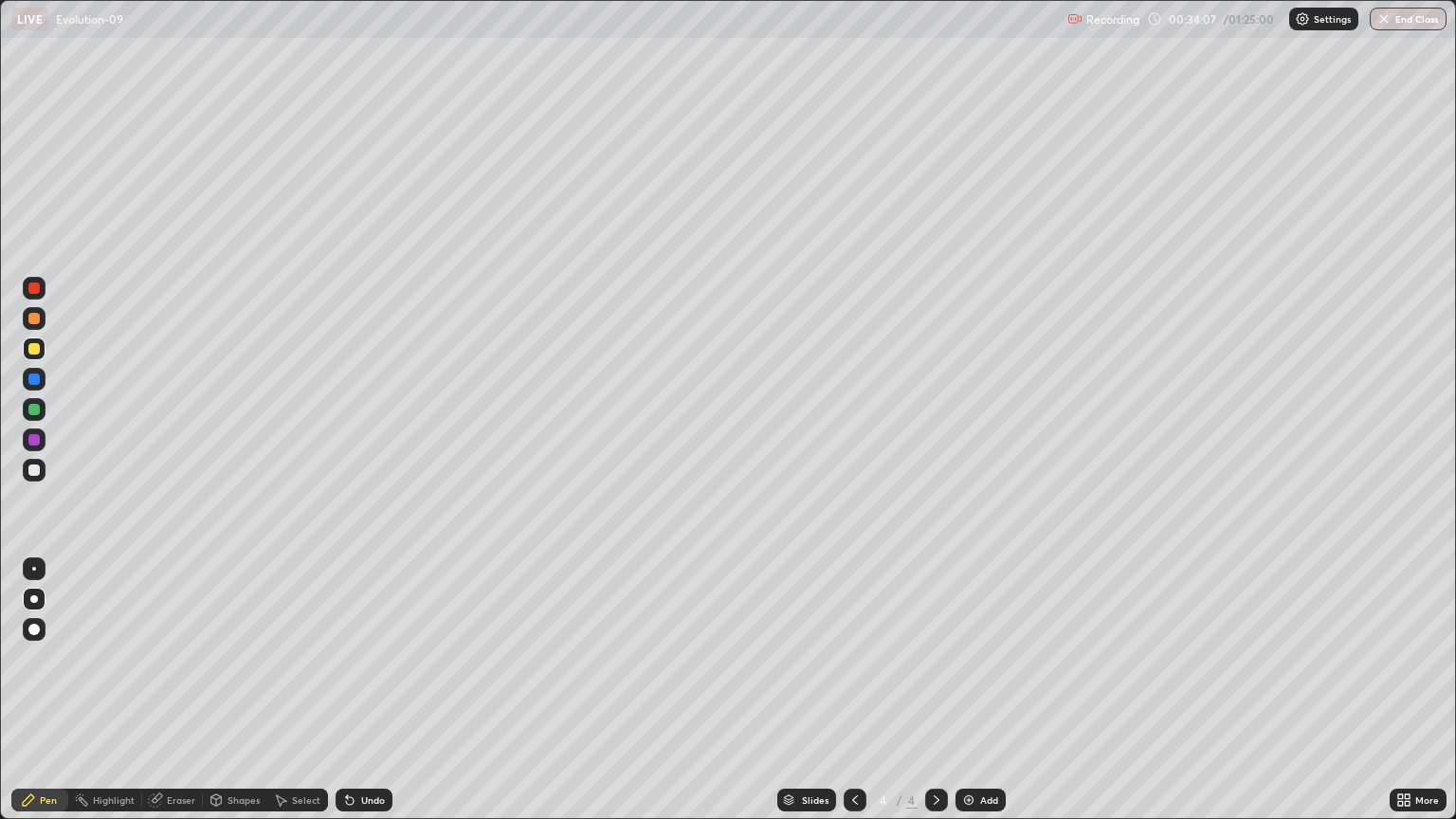 click at bounding box center [34, 470] 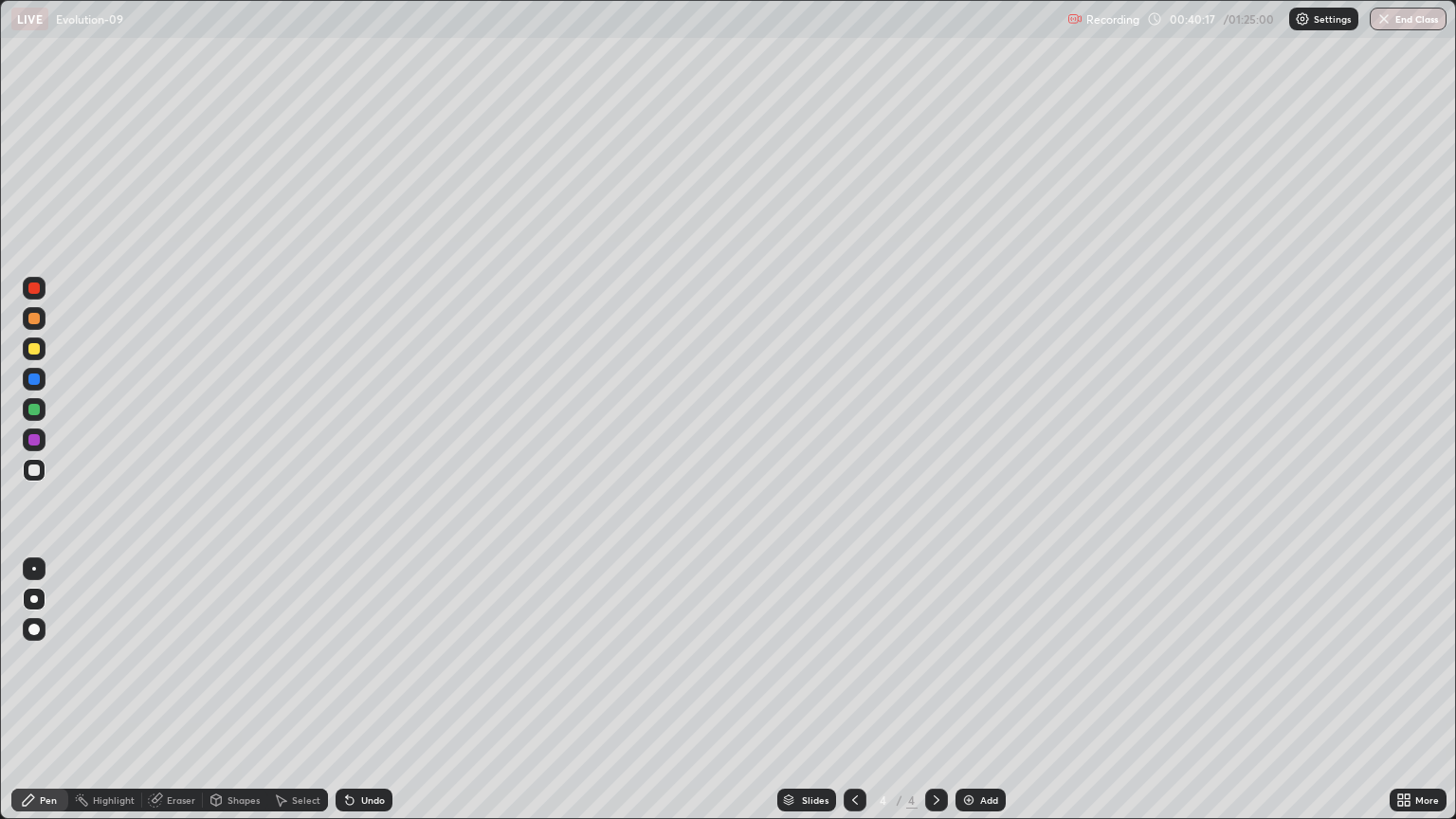 click on "Add" at bounding box center (980, 800) 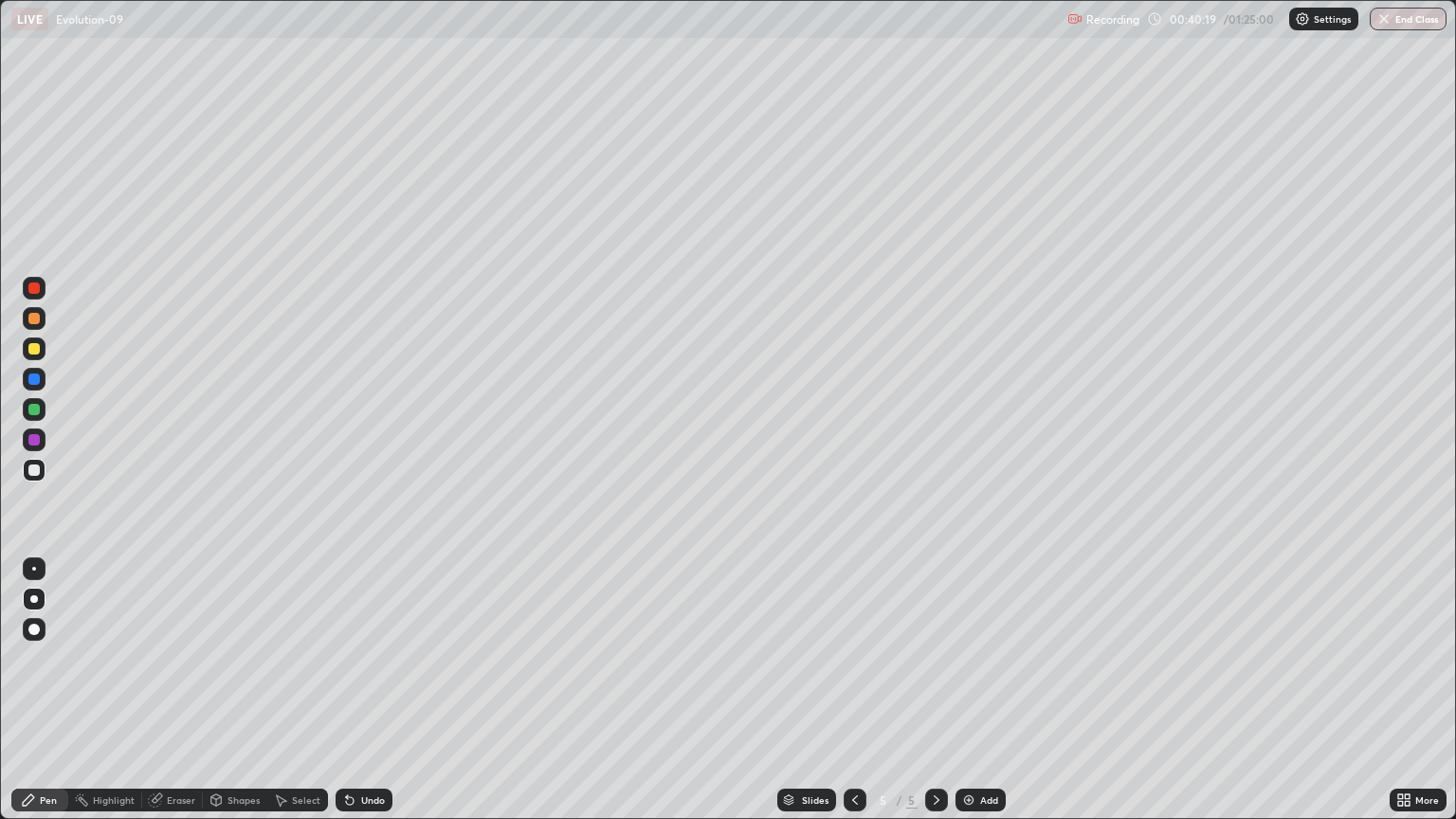 click at bounding box center [34, 349] 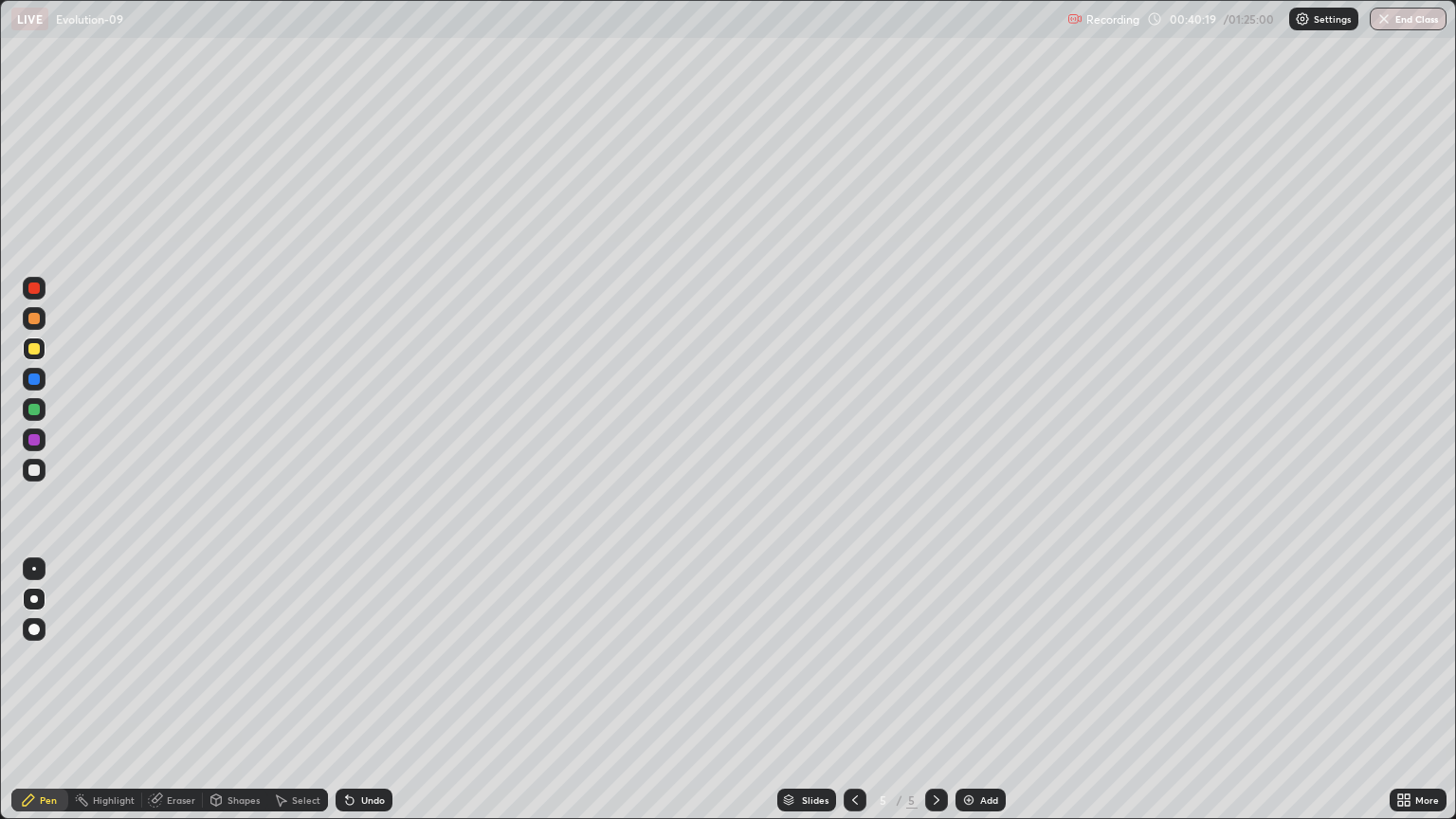click at bounding box center (34, 349) 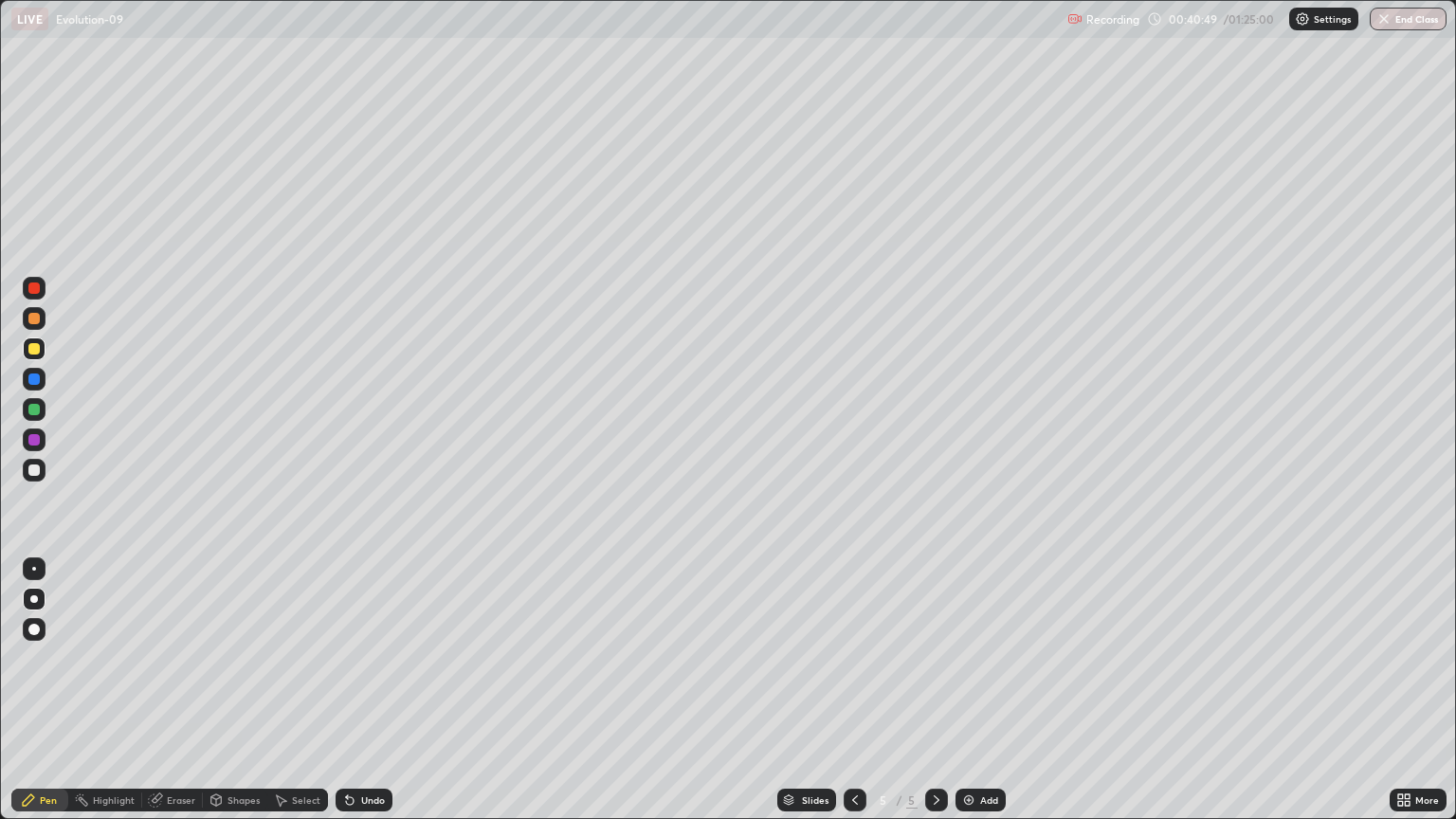 click on "Highlight" at bounding box center (114, 800) 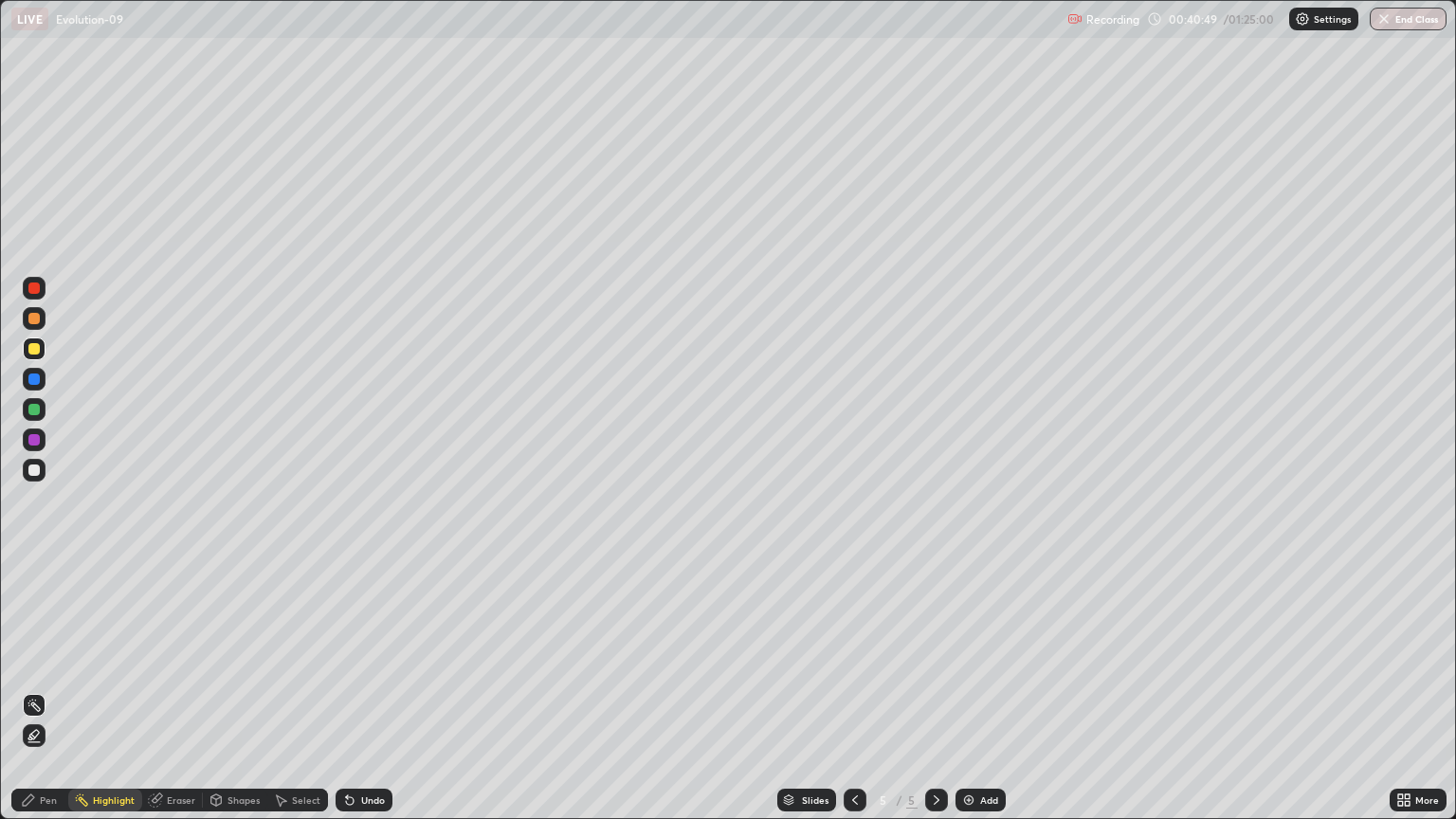 click 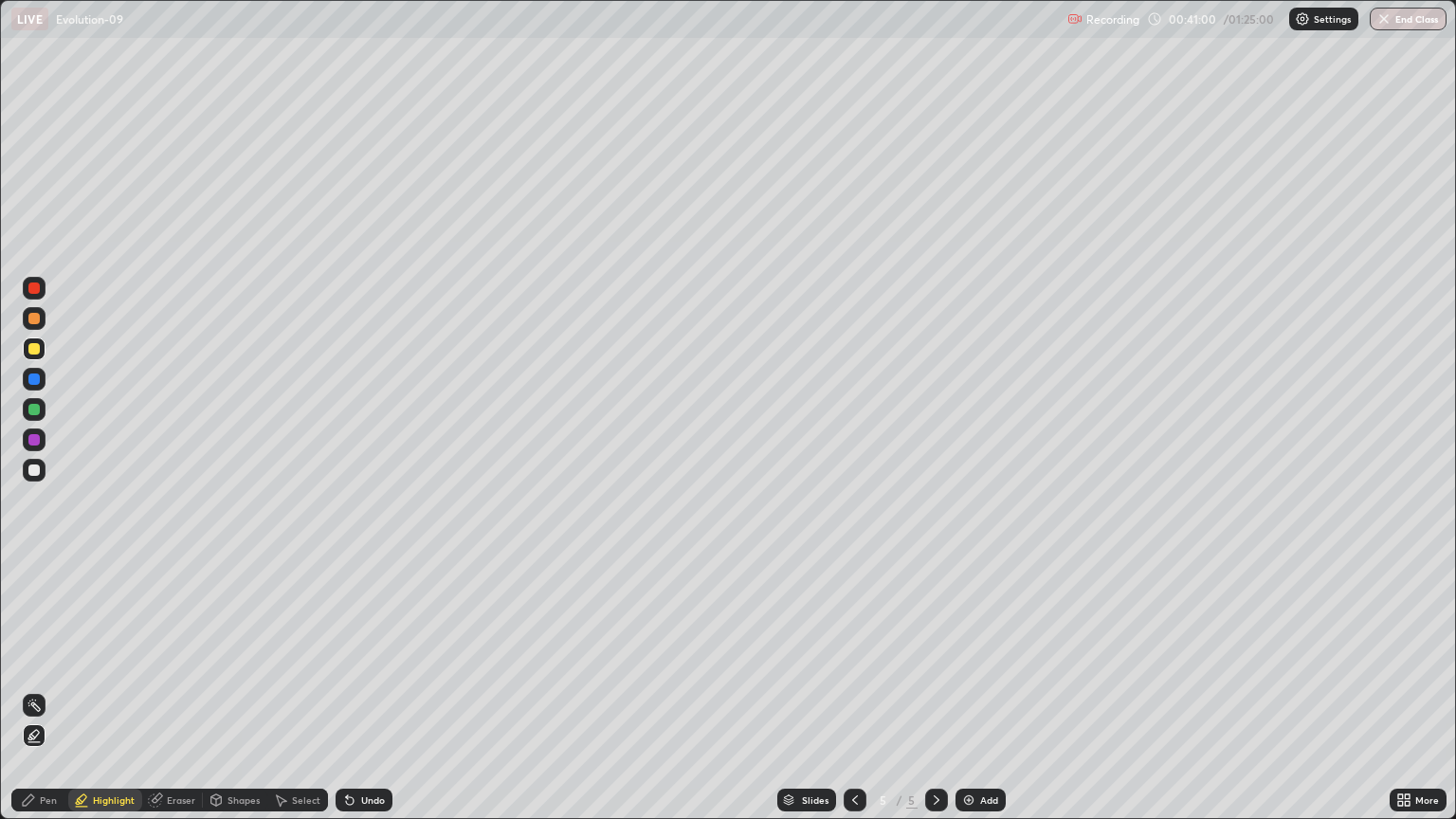 click on "Undo" at bounding box center [373, 800] 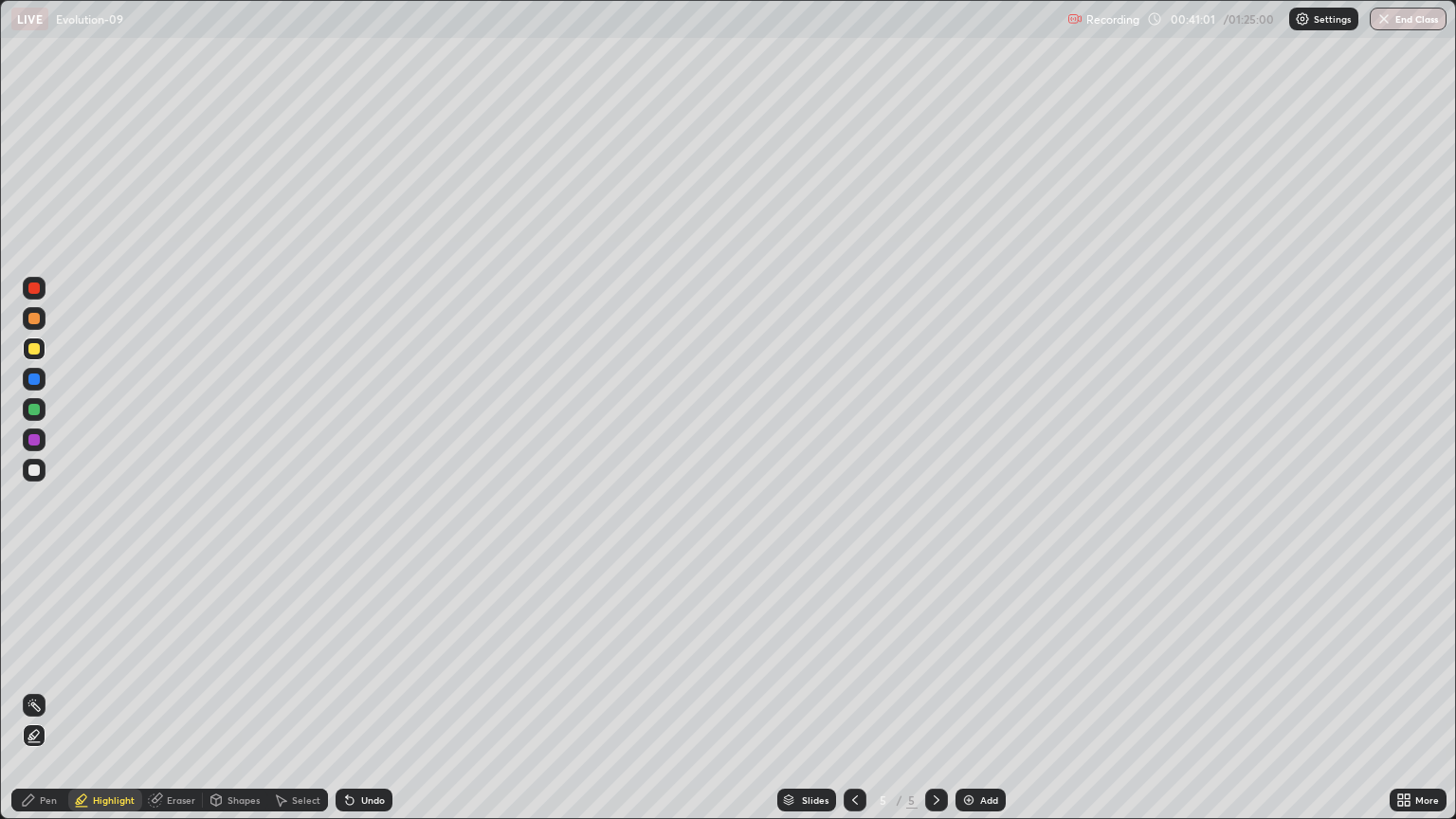 click at bounding box center (34, 288) 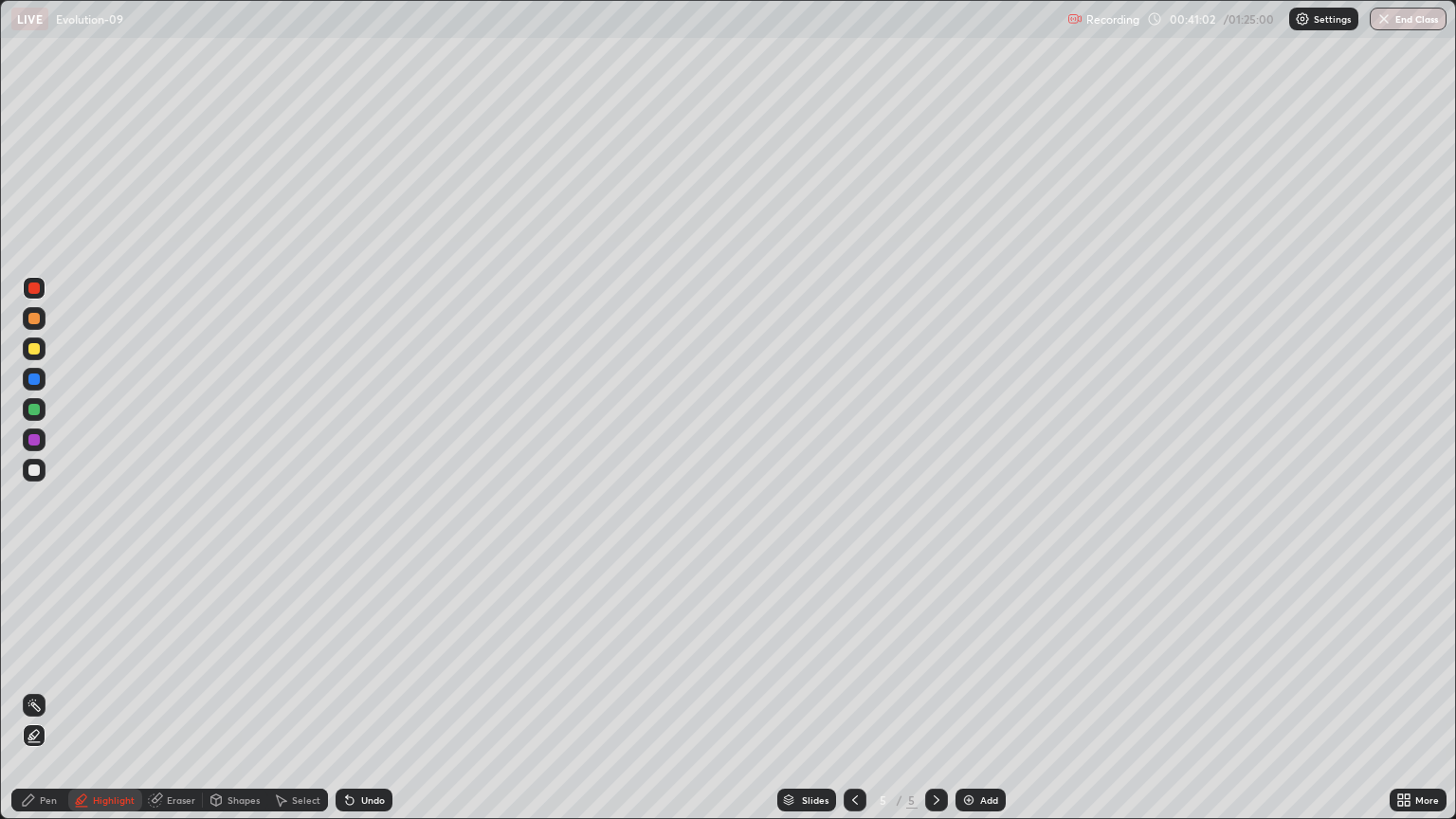 click on "Pen" at bounding box center (40, 800) 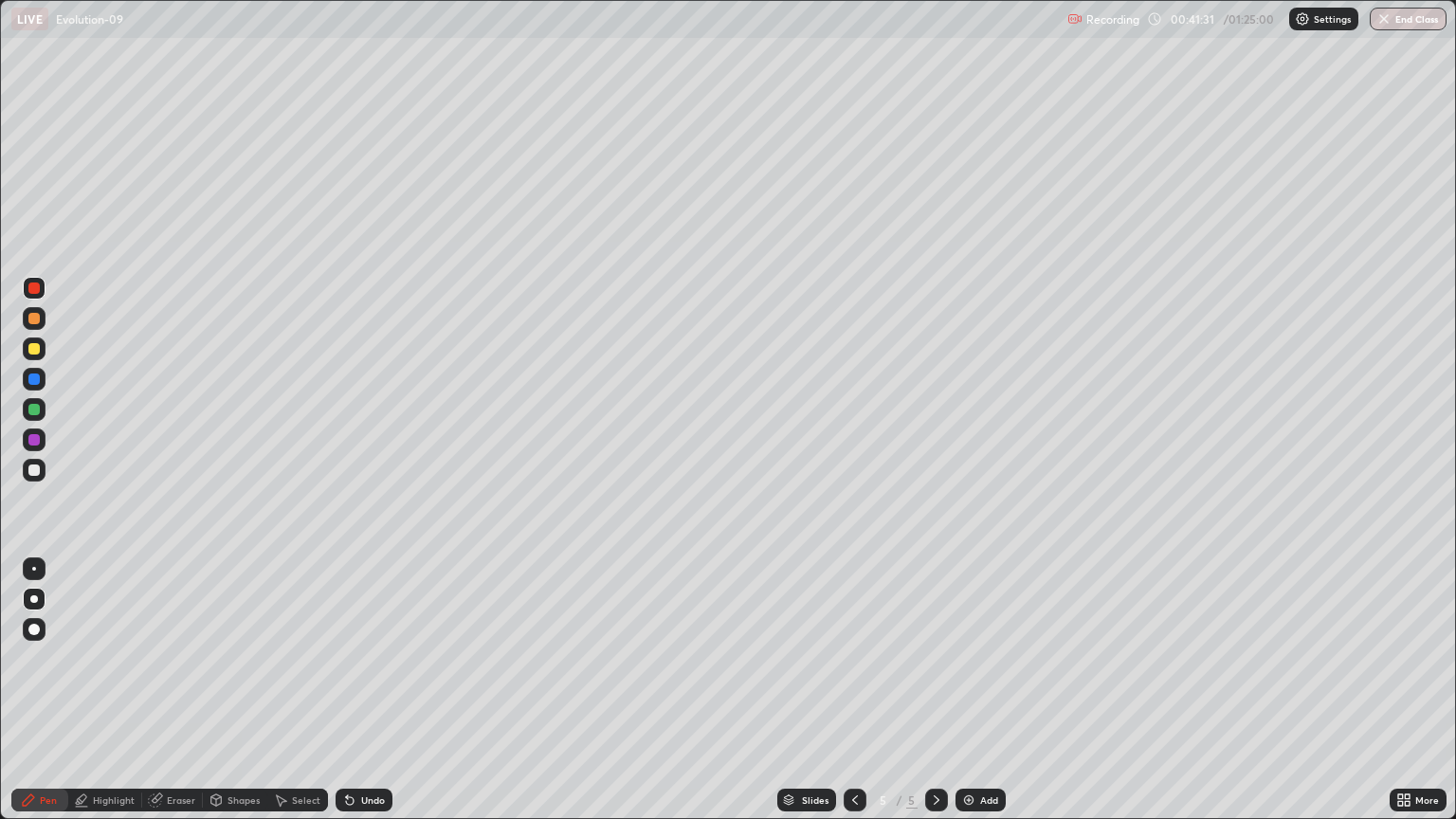 click at bounding box center [34, 410] 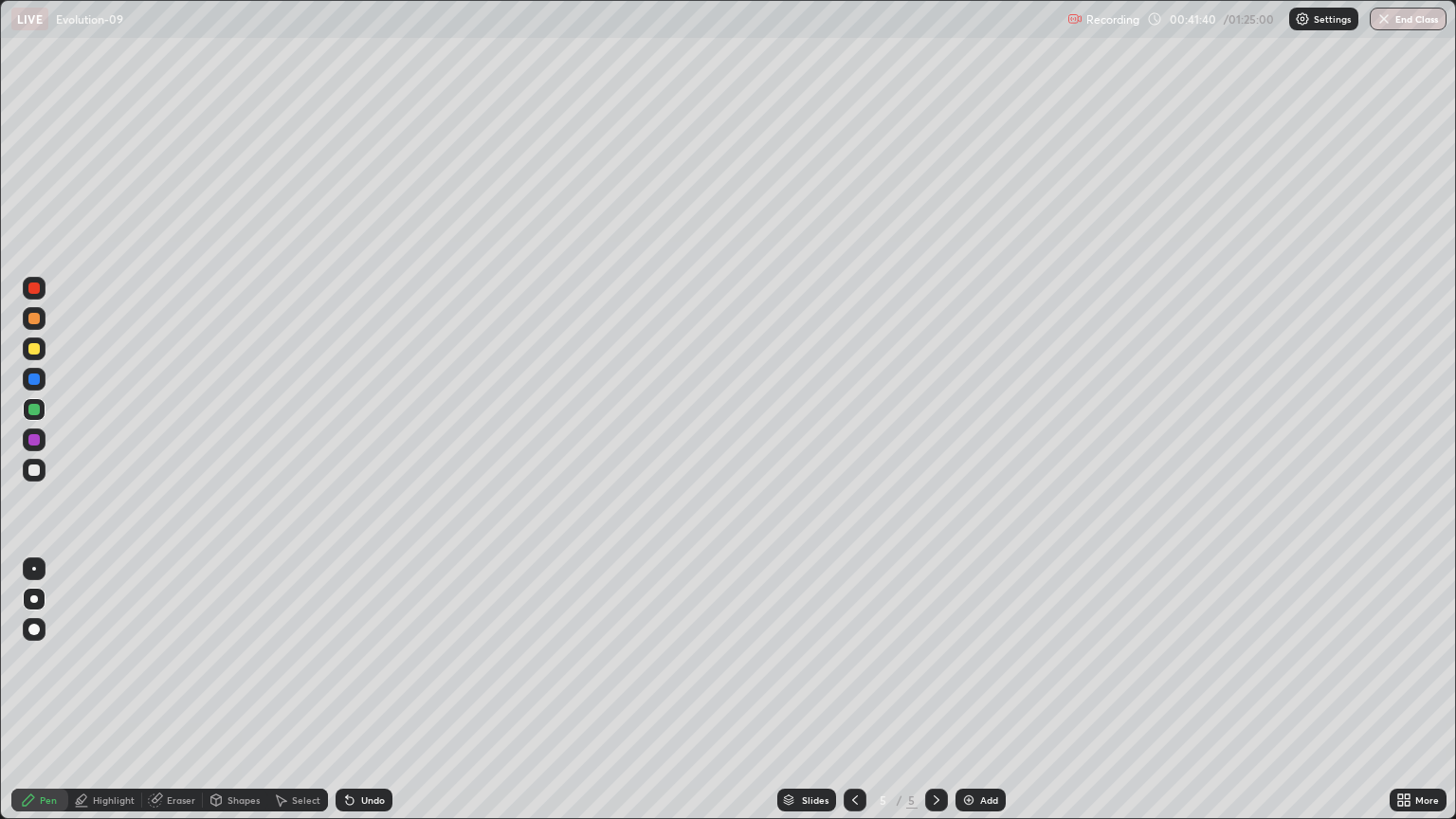click at bounding box center (34, 318) 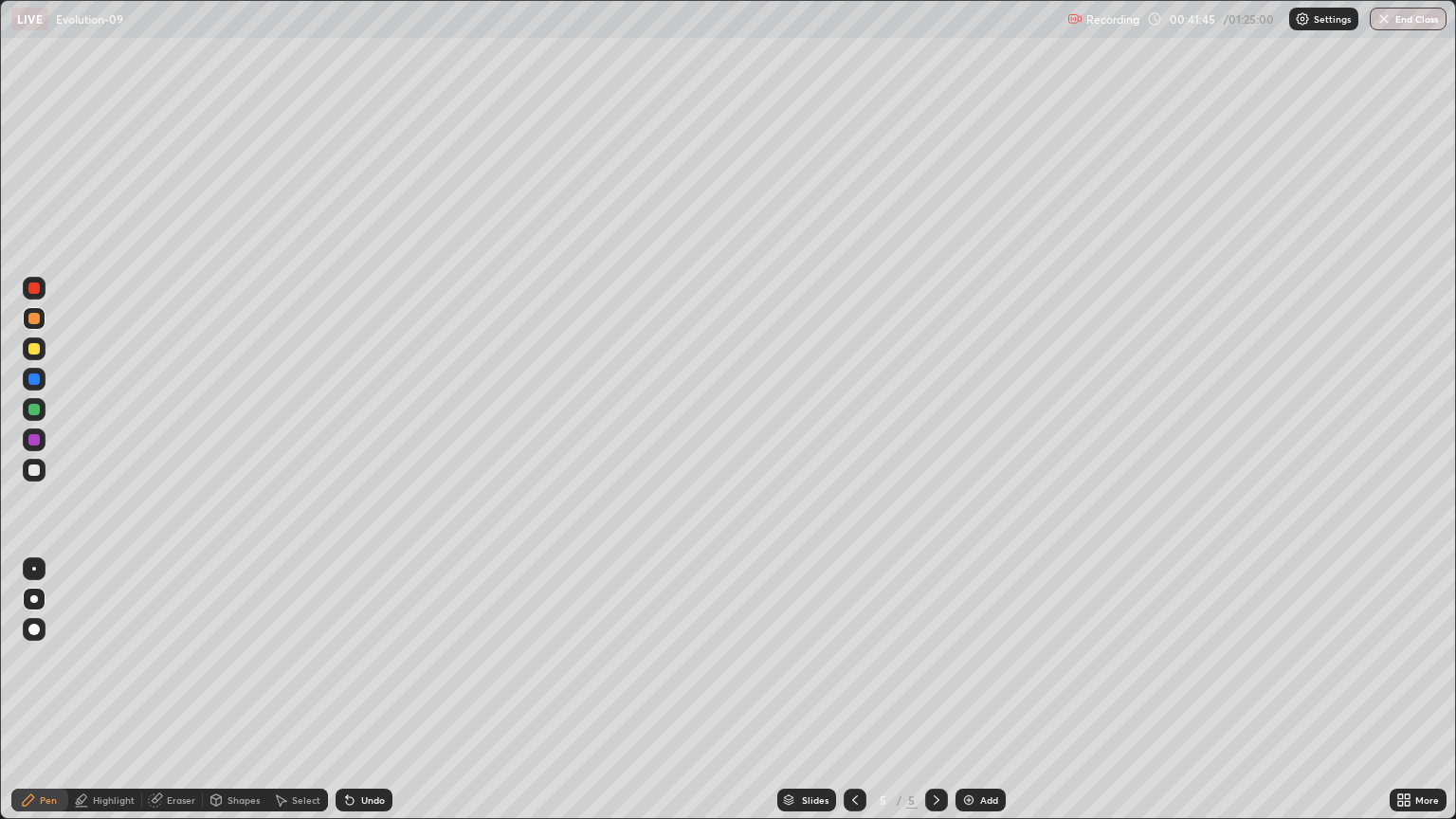 click on "Highlight" at bounding box center (114, 800) 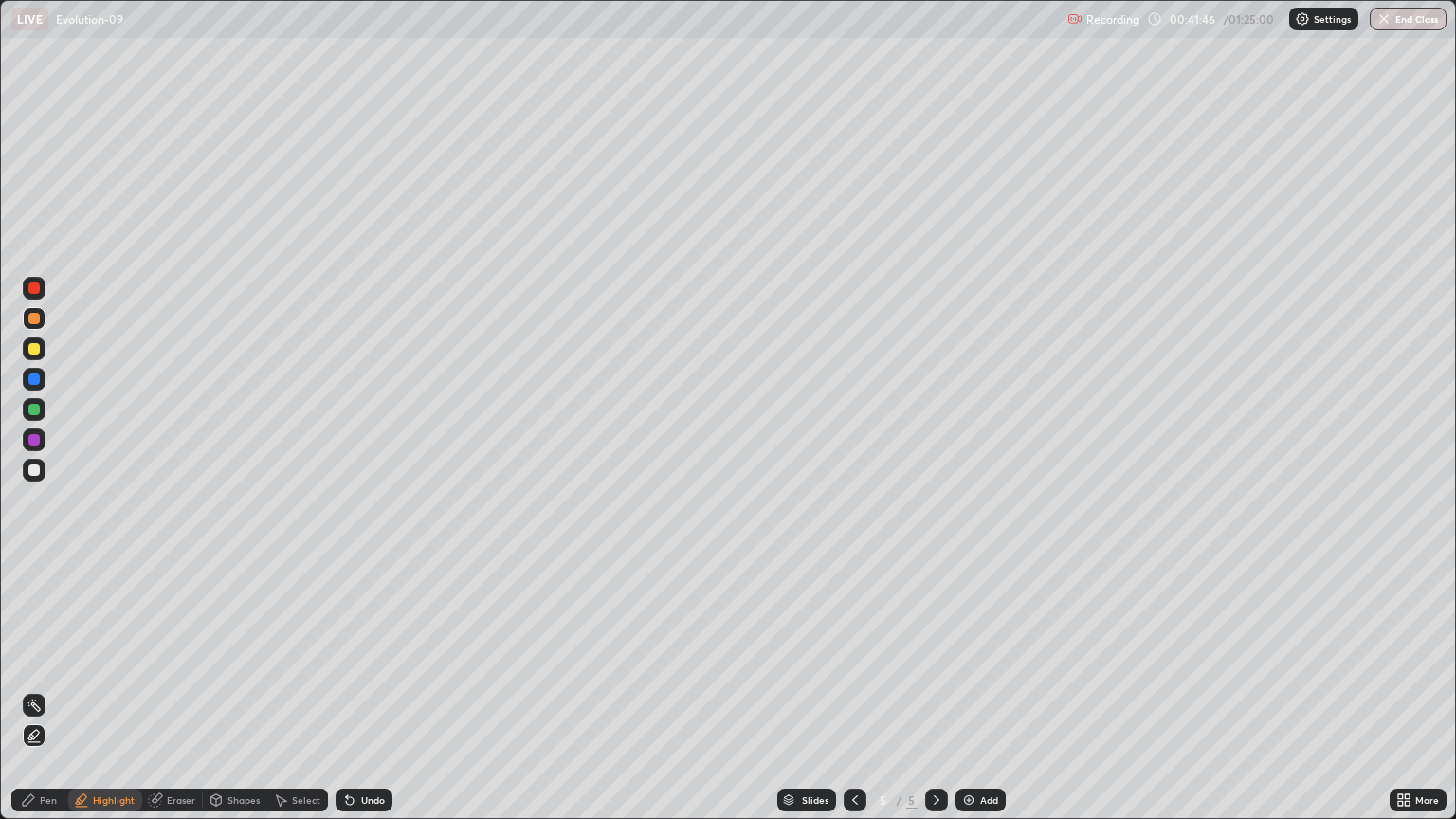 click 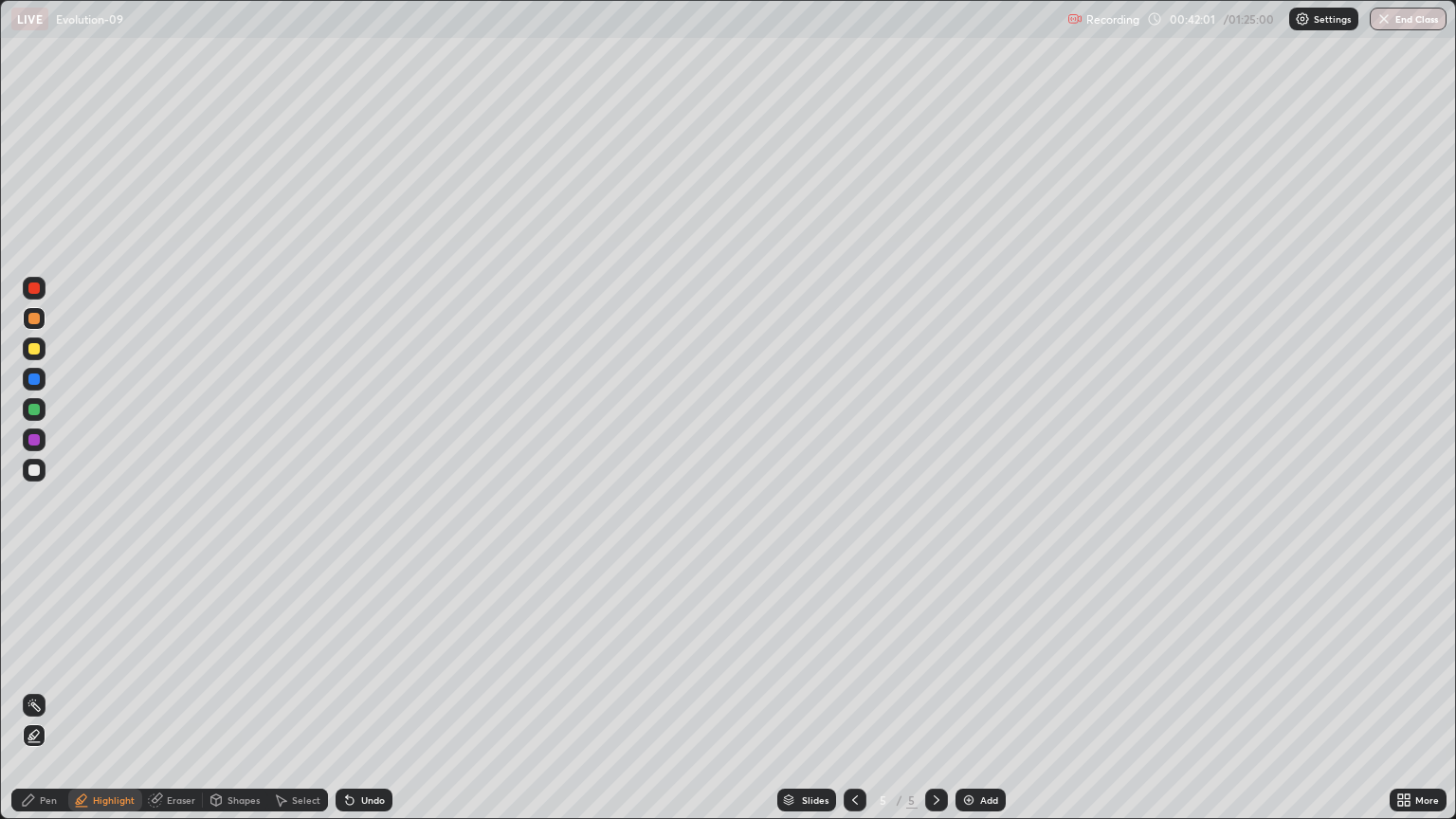 click at bounding box center (34, 470) 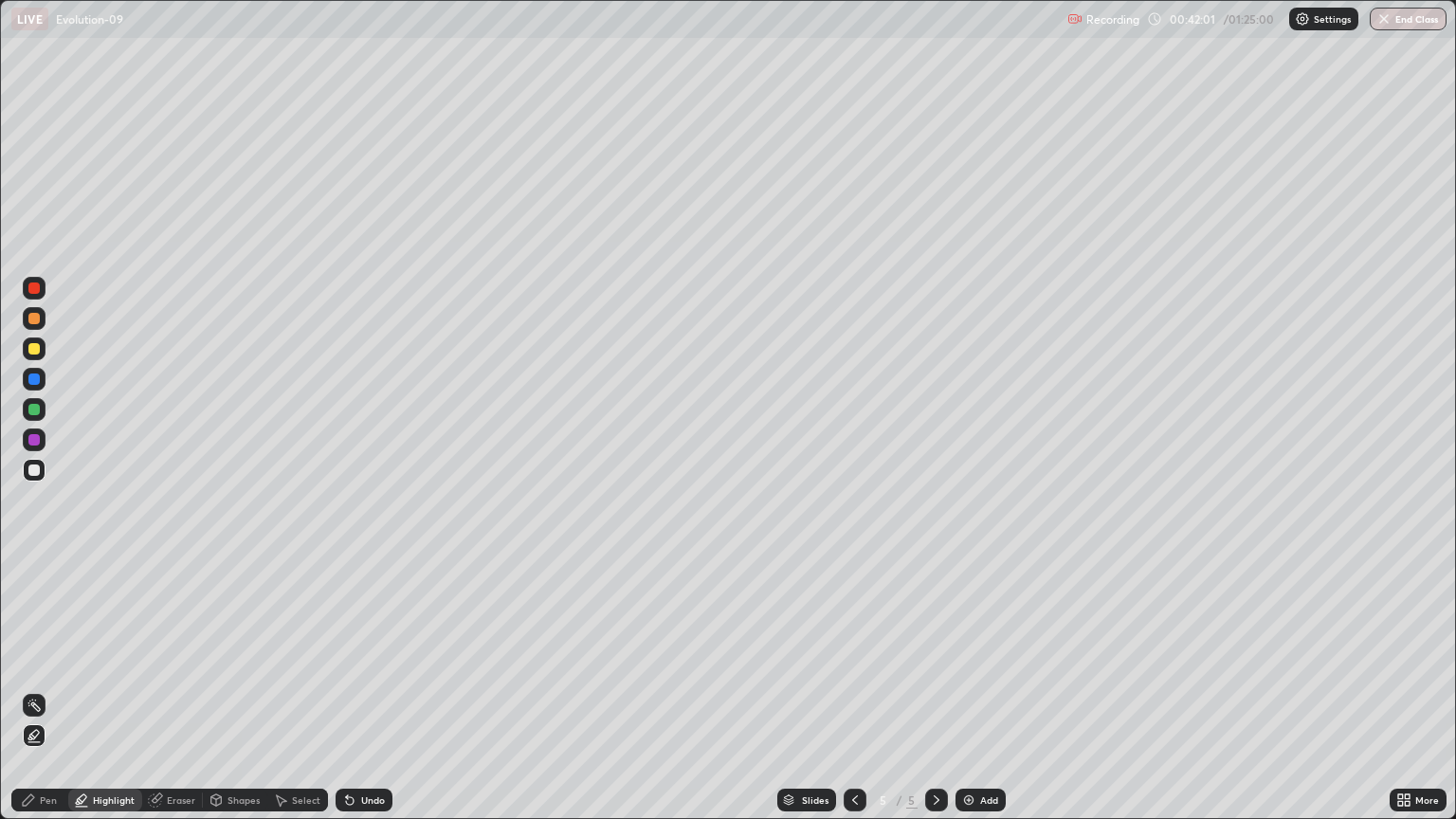 click on "Pen" at bounding box center (40, 800) 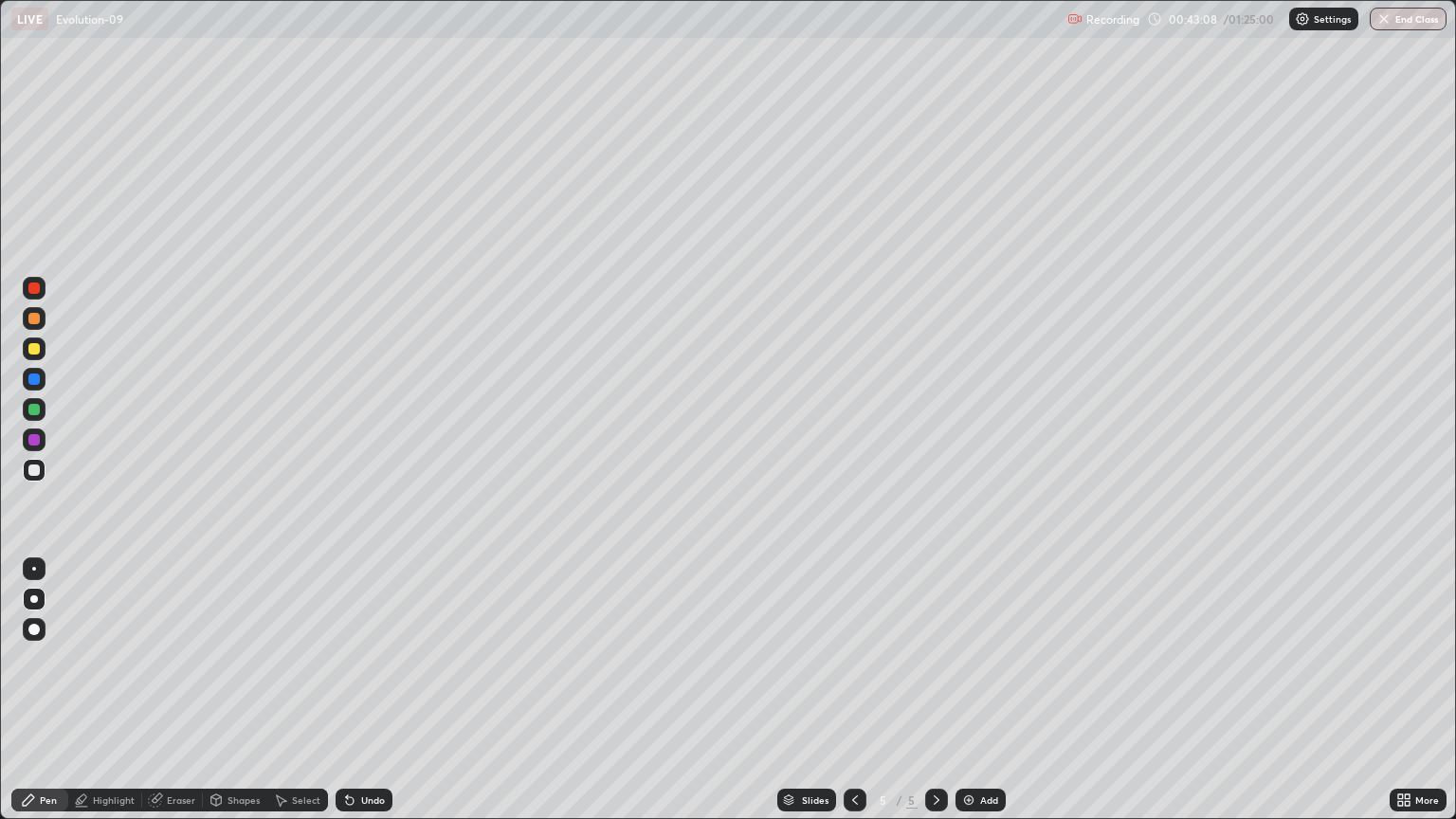 click at bounding box center [34, 349] 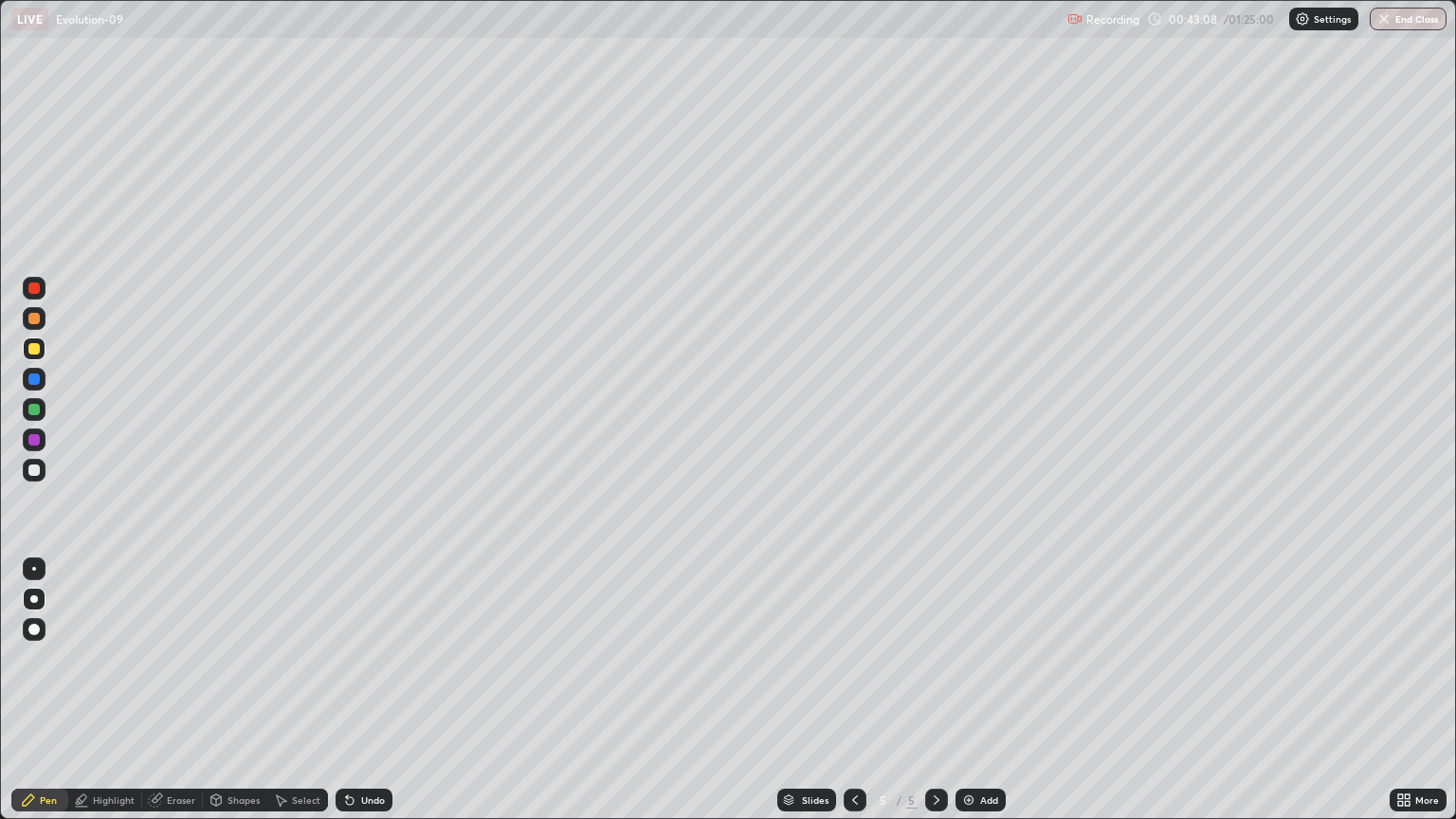 click at bounding box center (34, 379) 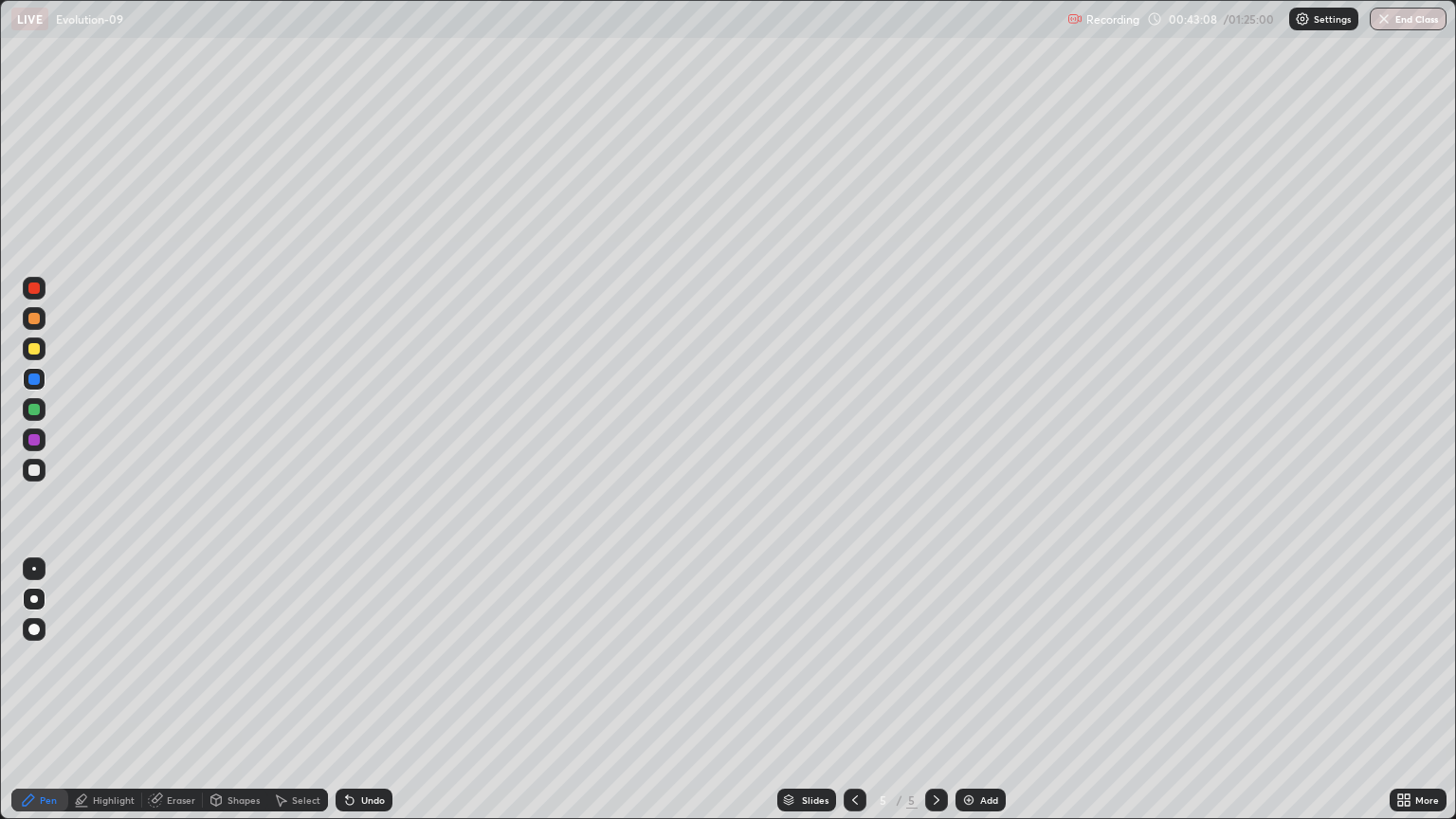 click at bounding box center (34, 629) 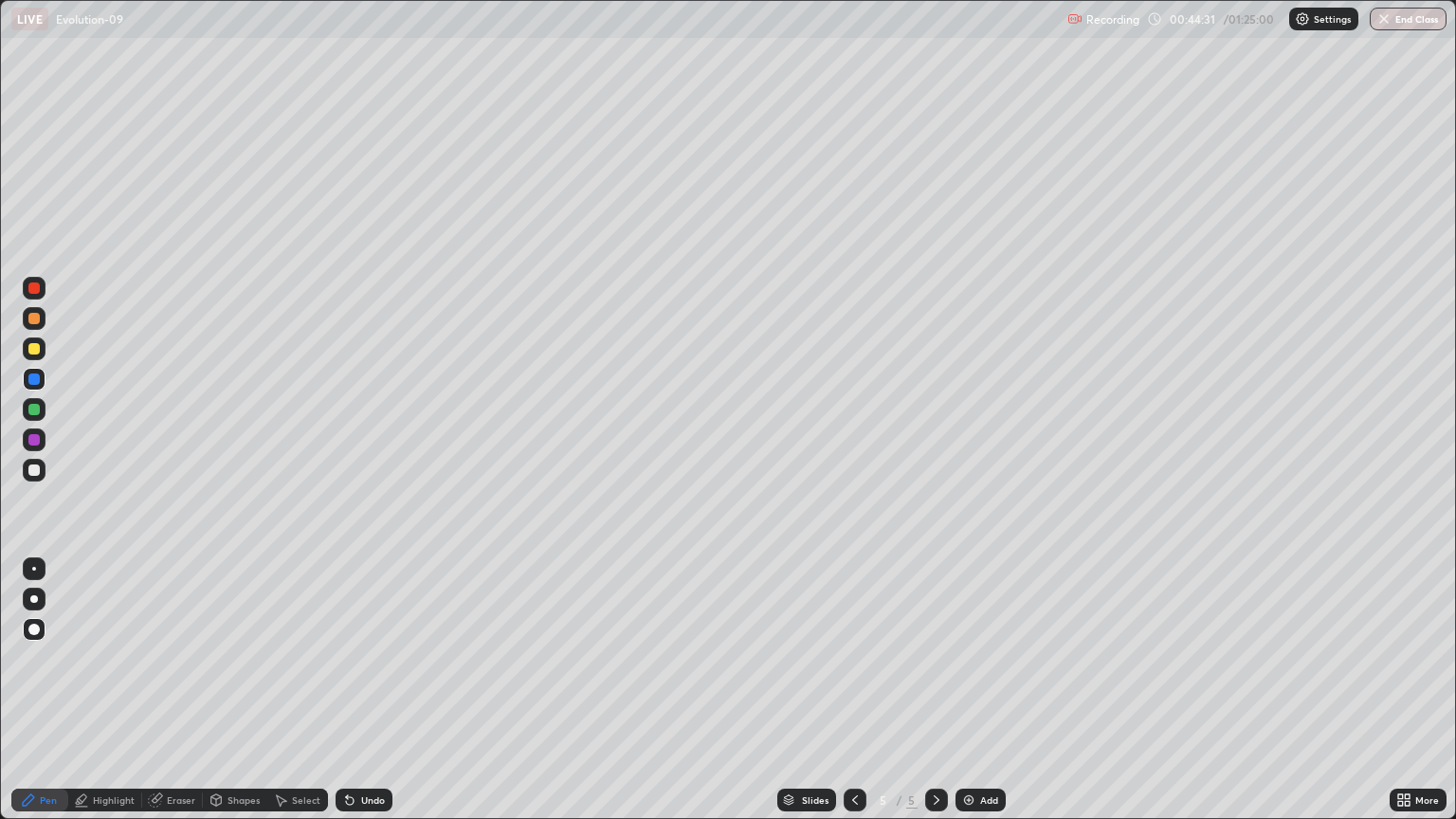 click at bounding box center [34, 470] 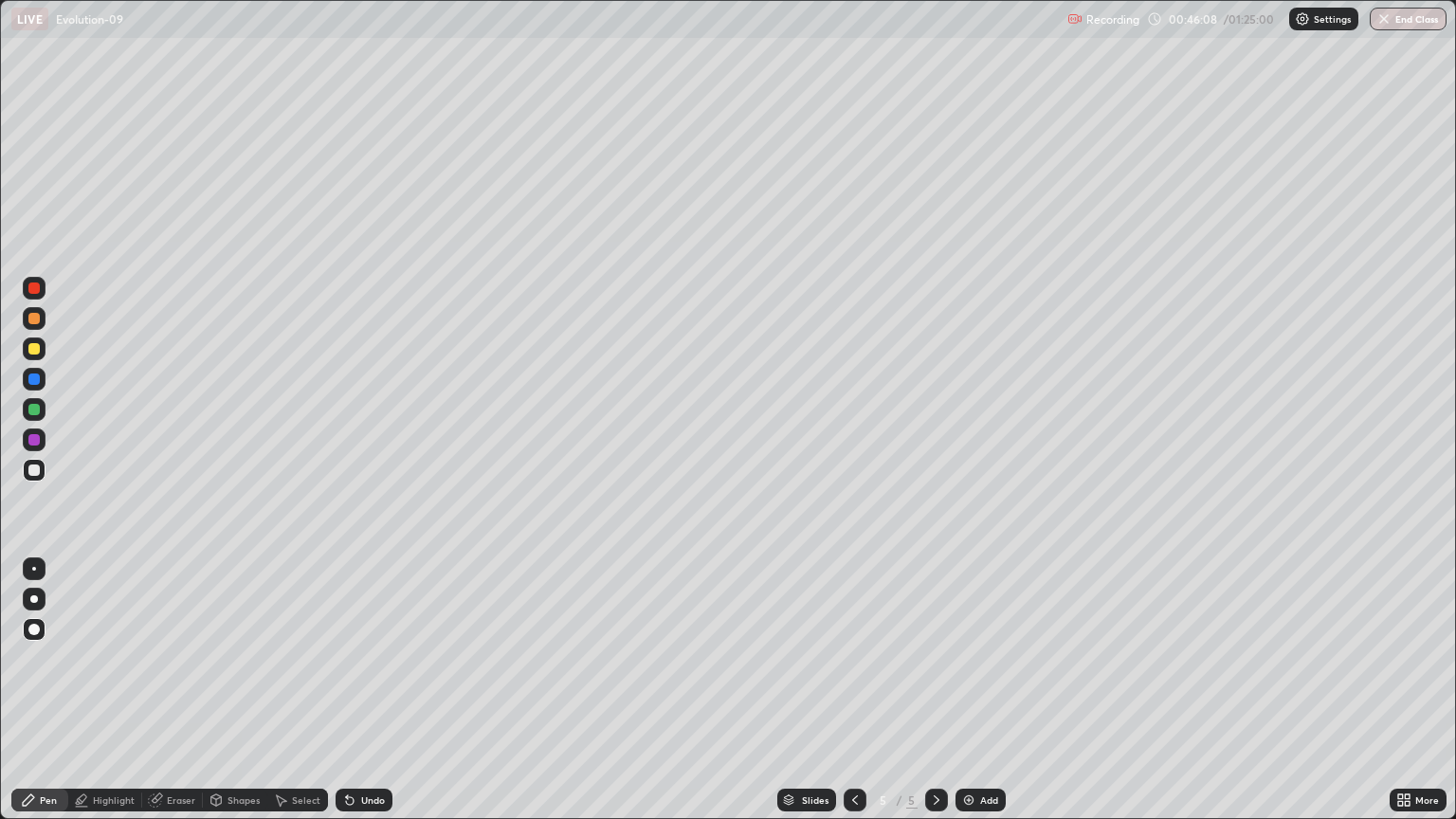 click at bounding box center [34, 599] 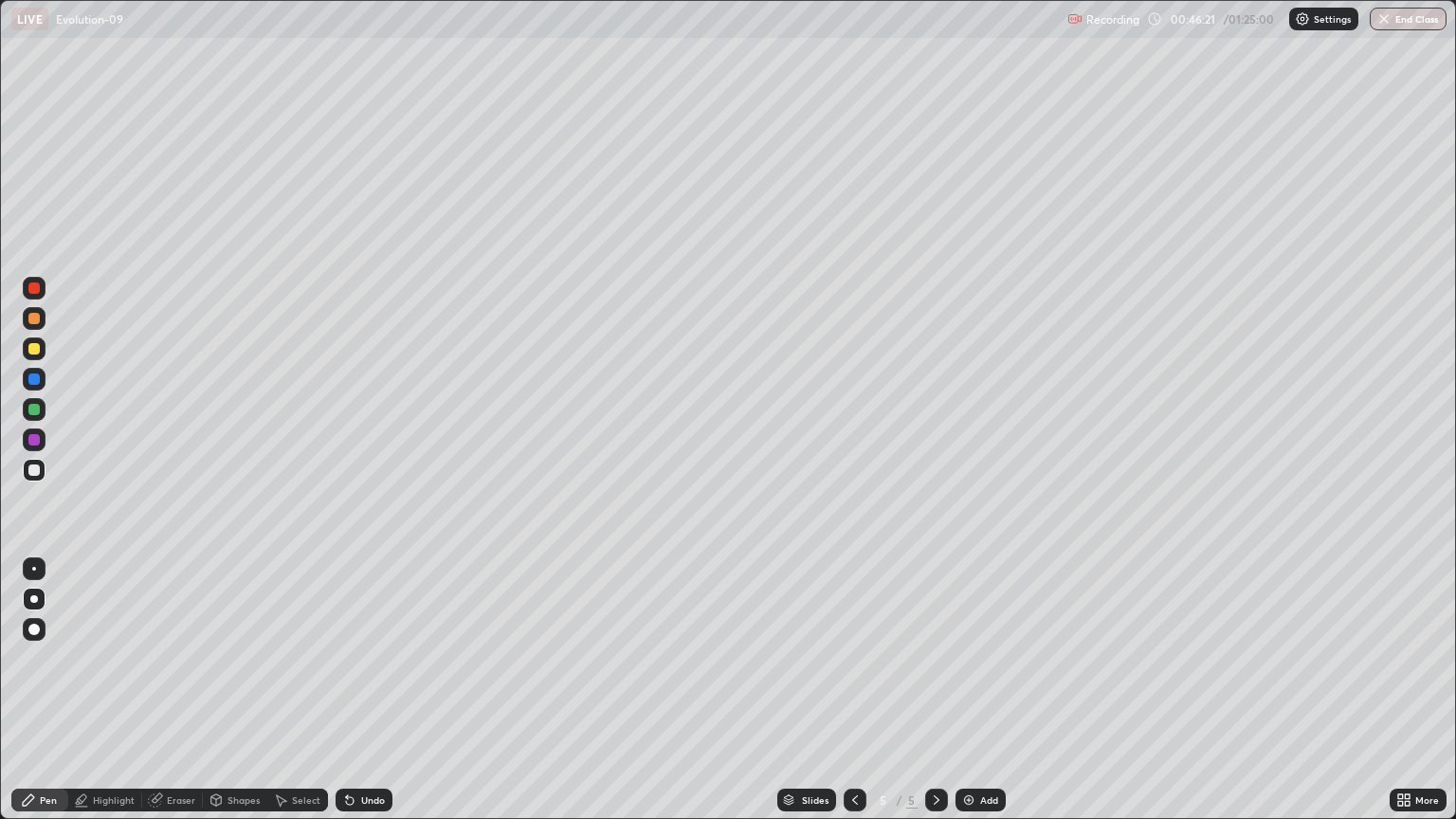 click on "Undo" at bounding box center (373, 800) 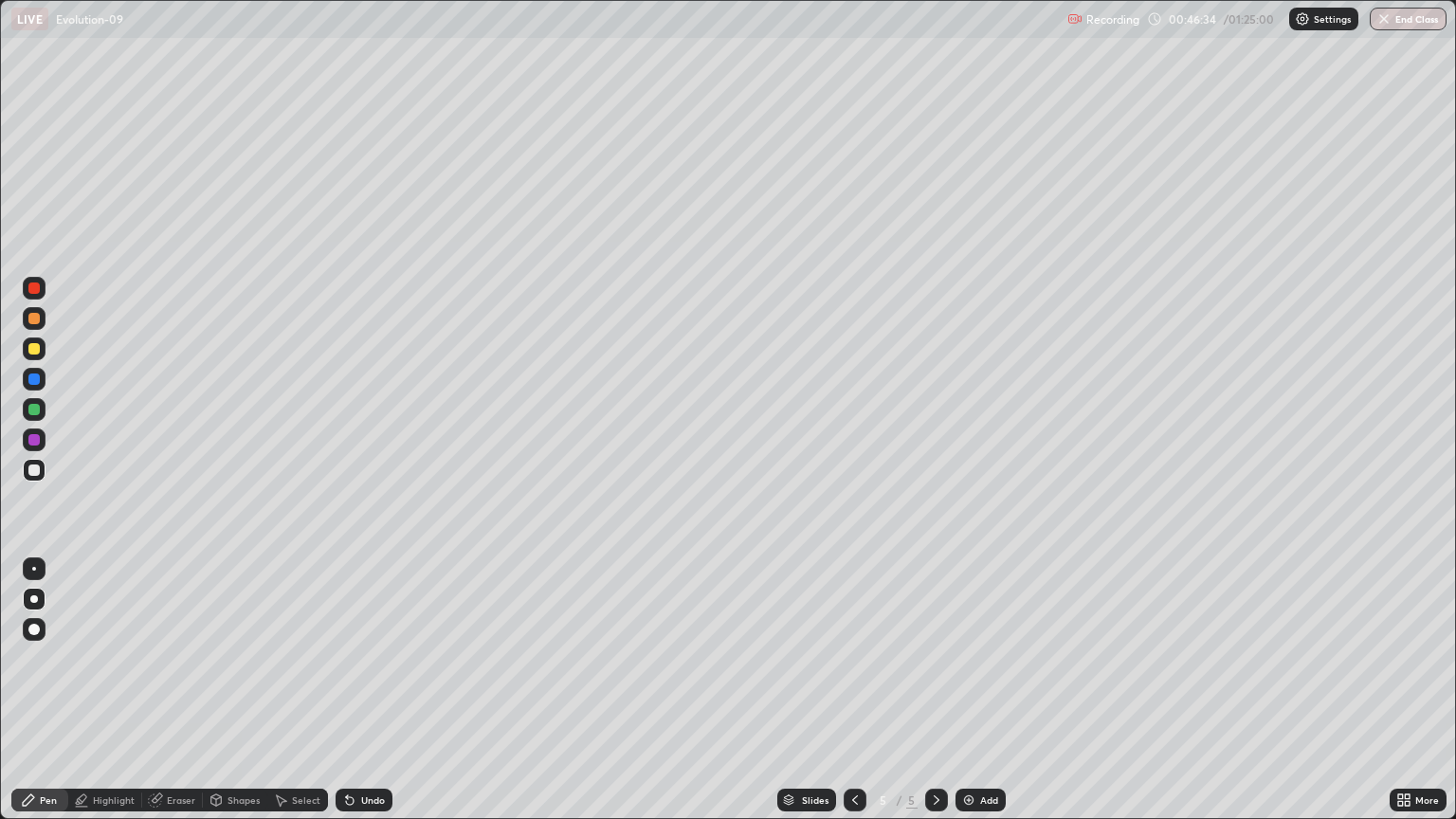 click at bounding box center [34, 318] 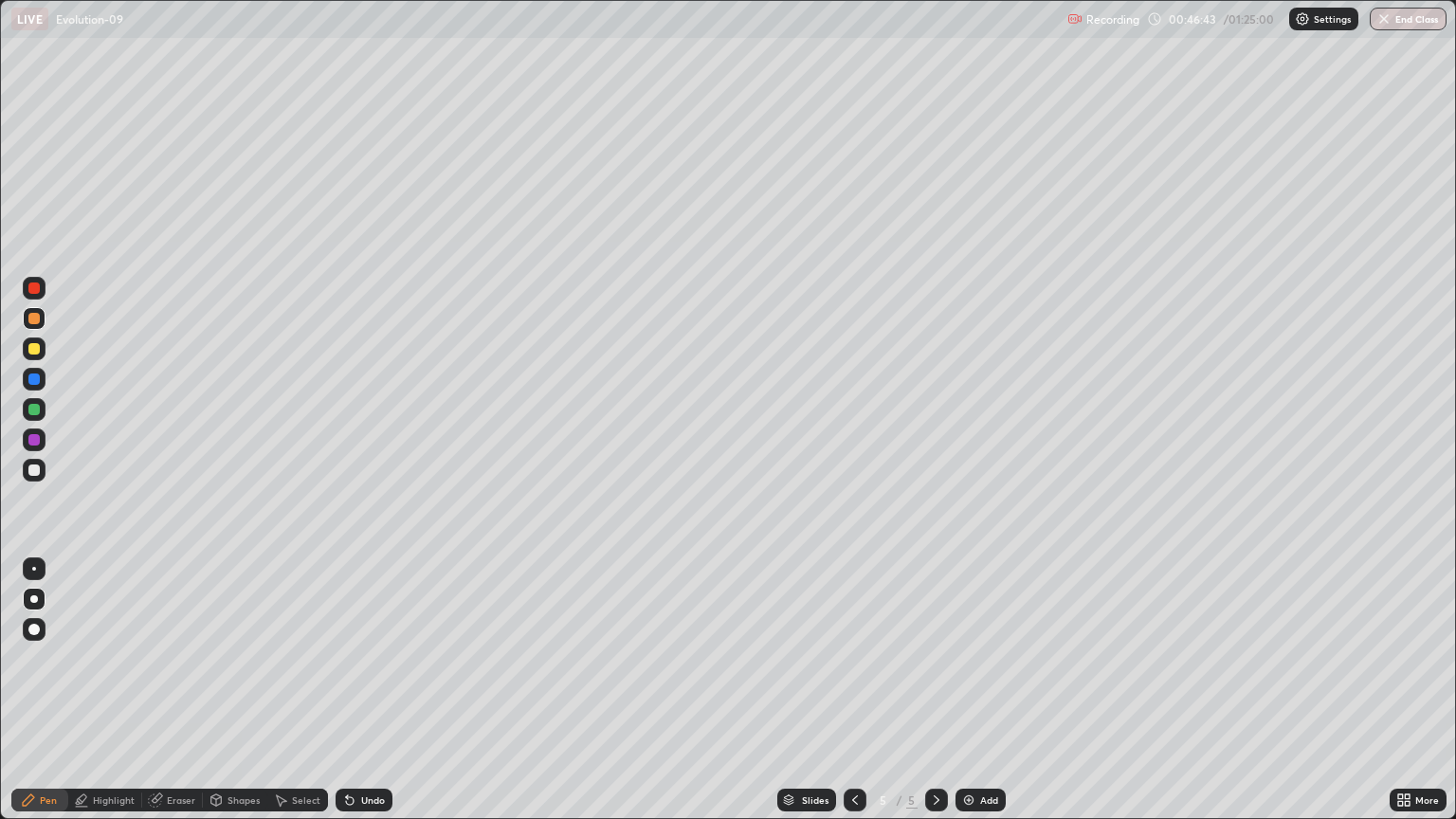 click at bounding box center (34, 410) 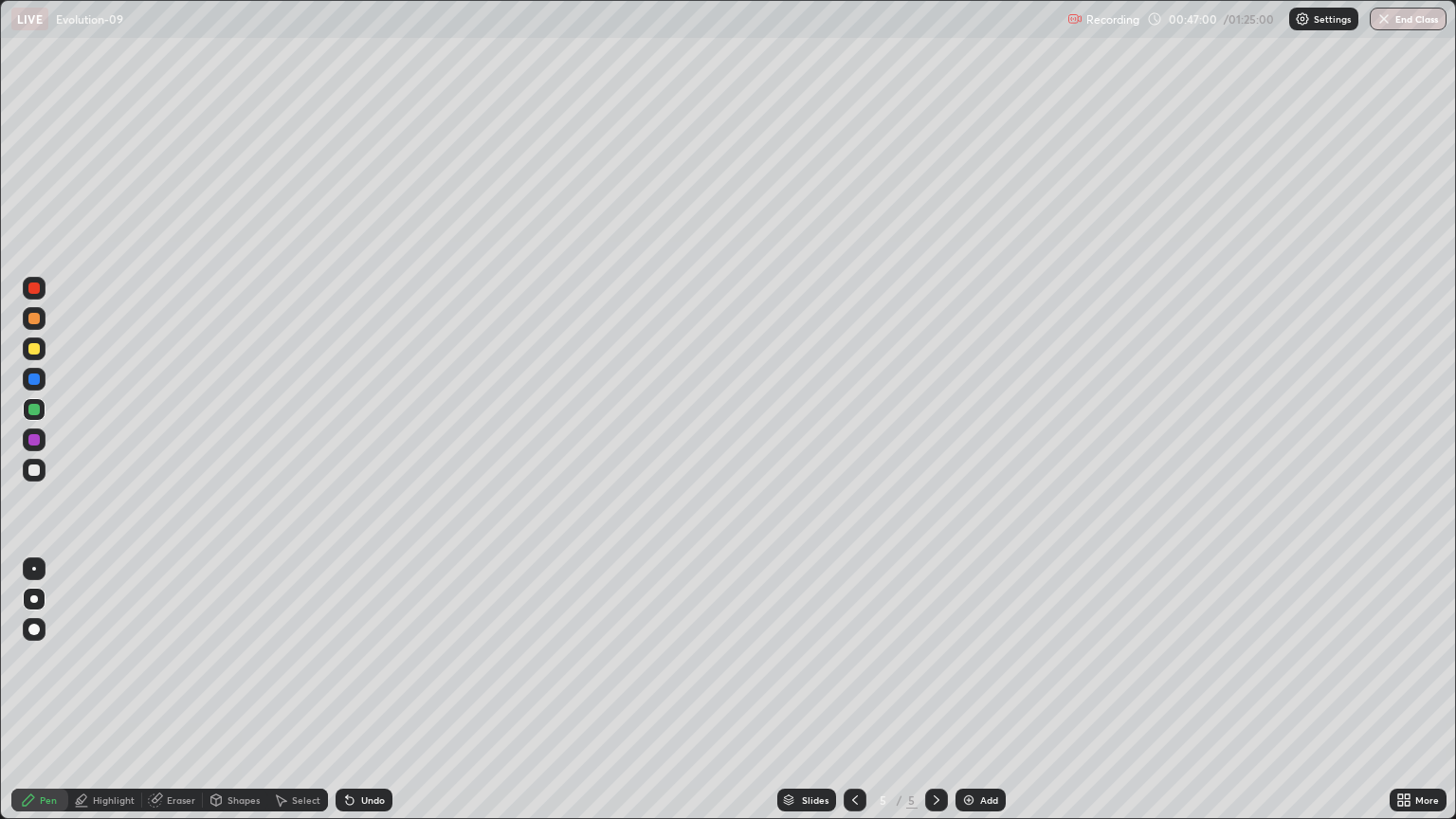 click on "Undo" at bounding box center [373, 800] 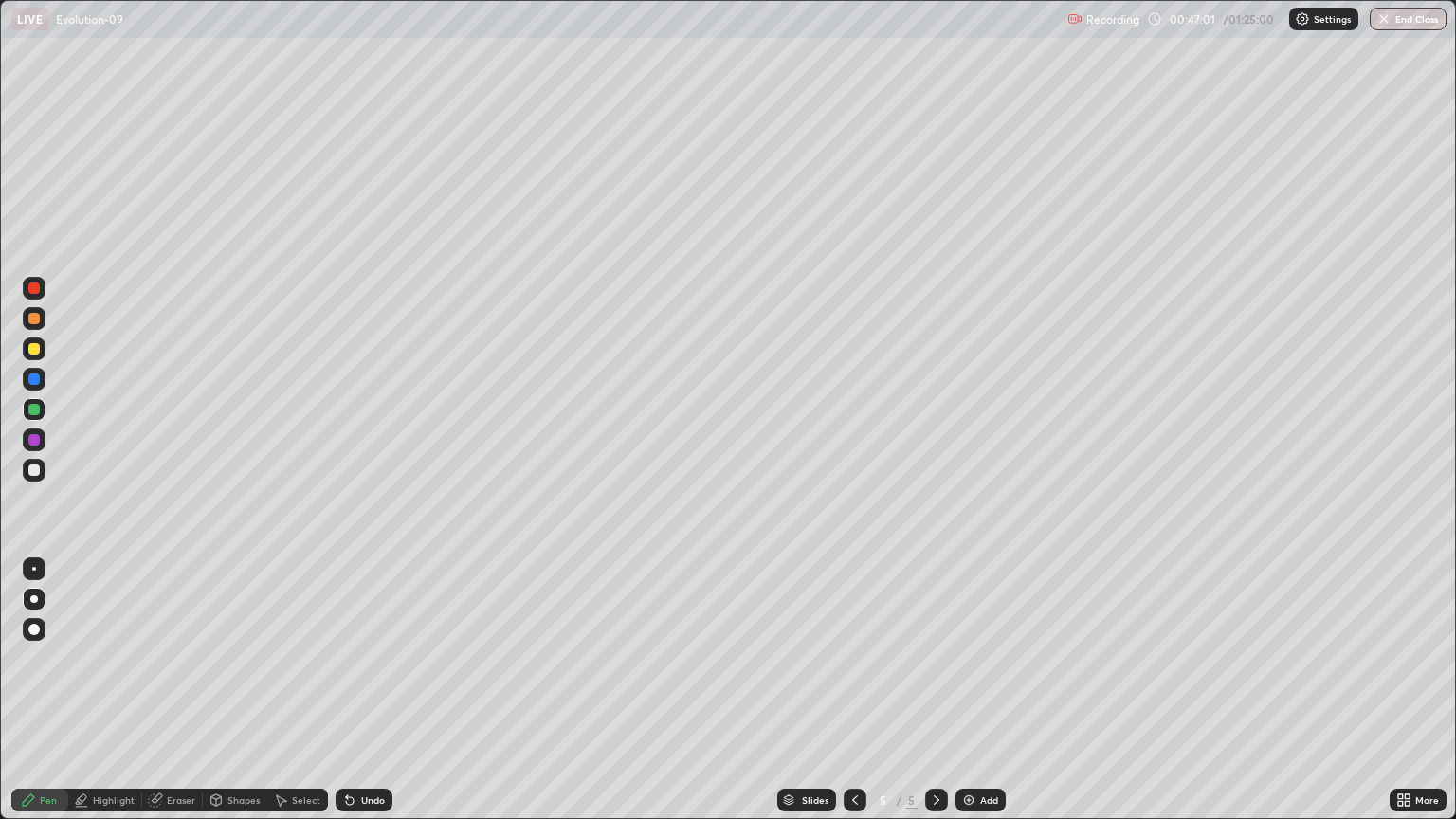 click on "Undo" at bounding box center (373, 800) 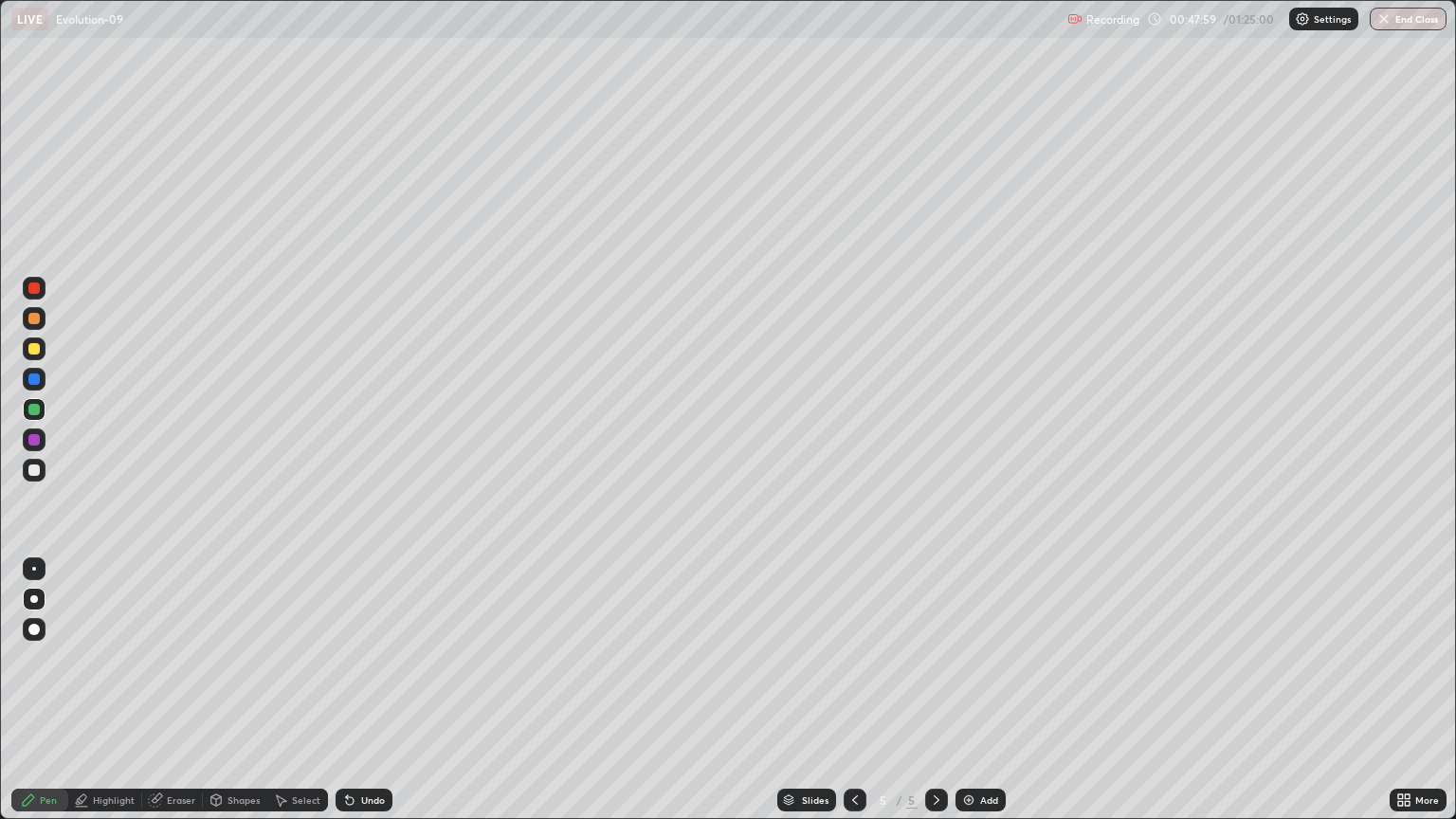 click at bounding box center (34, 440) 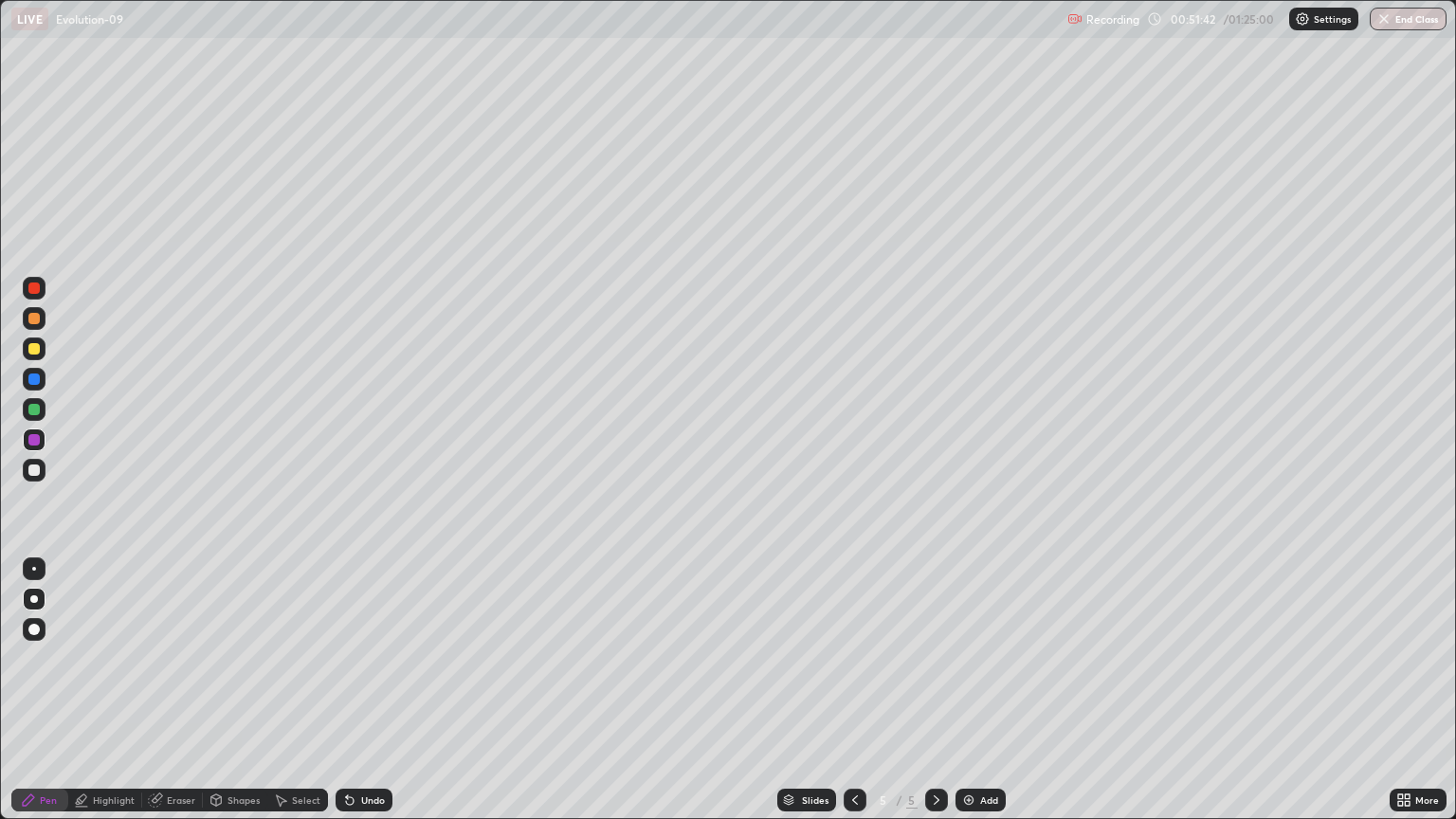 click on "Undo" at bounding box center [373, 800] 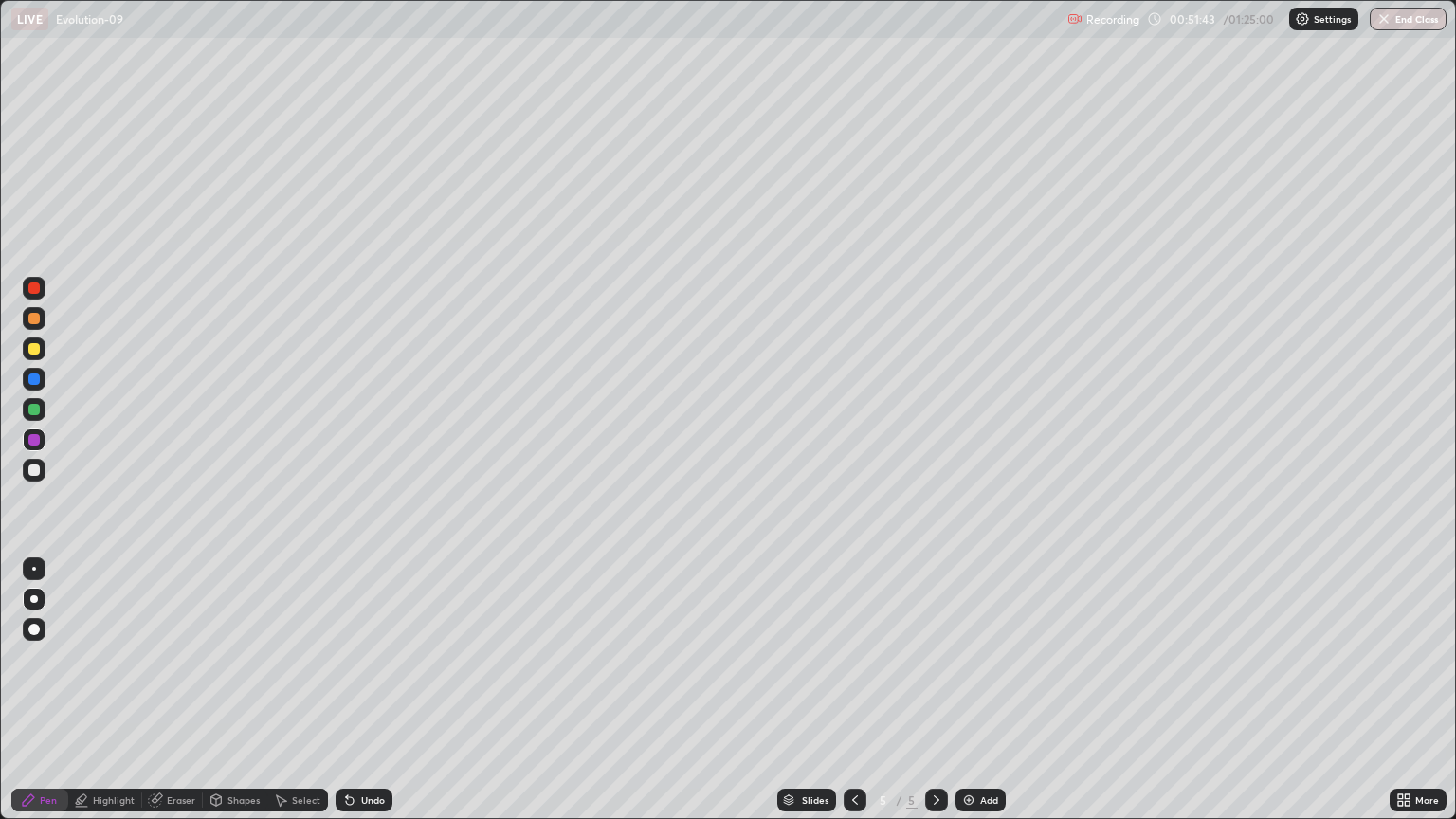 click on "Undo" at bounding box center (364, 800) 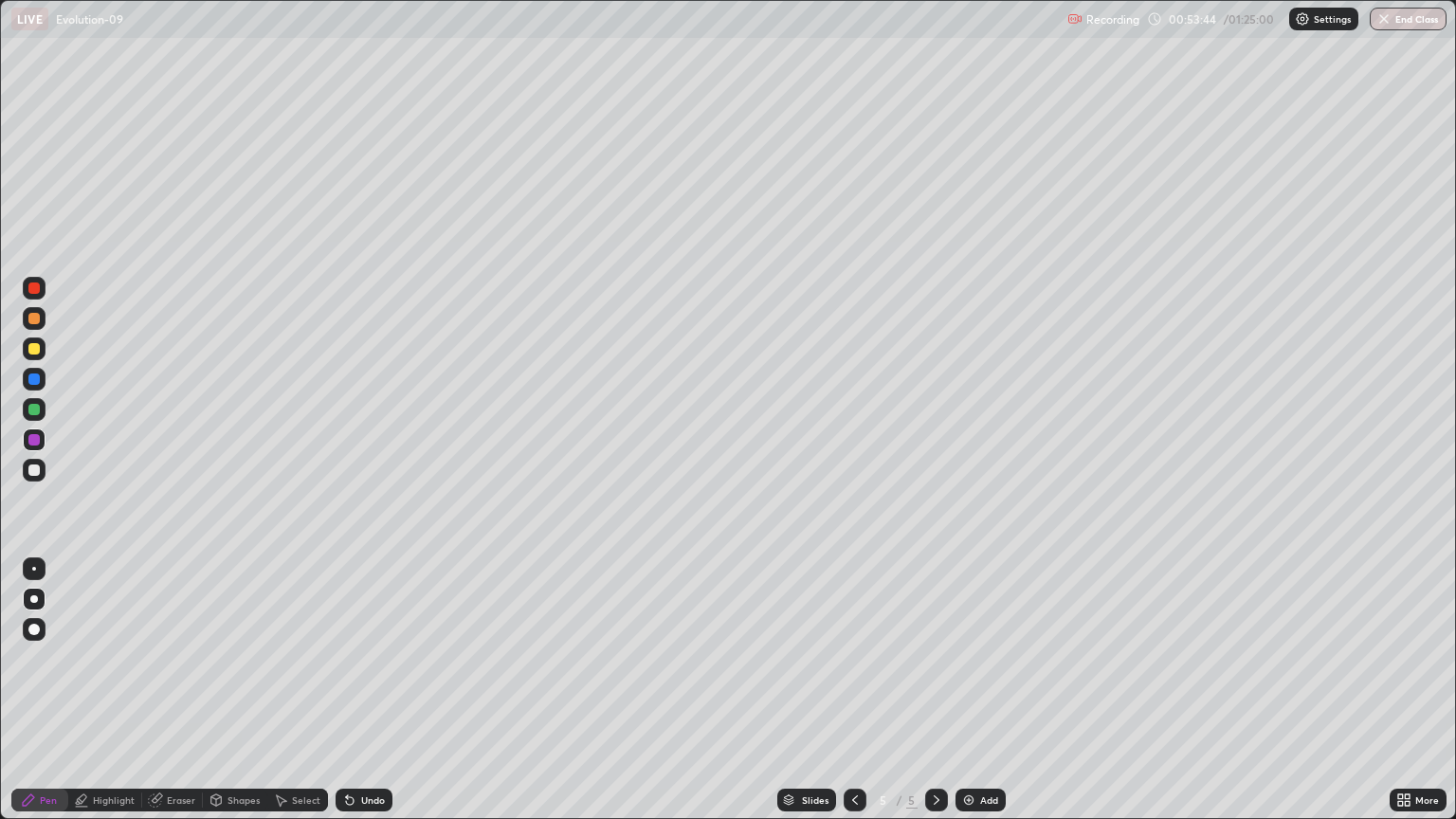 click at bounding box center (34, 470) 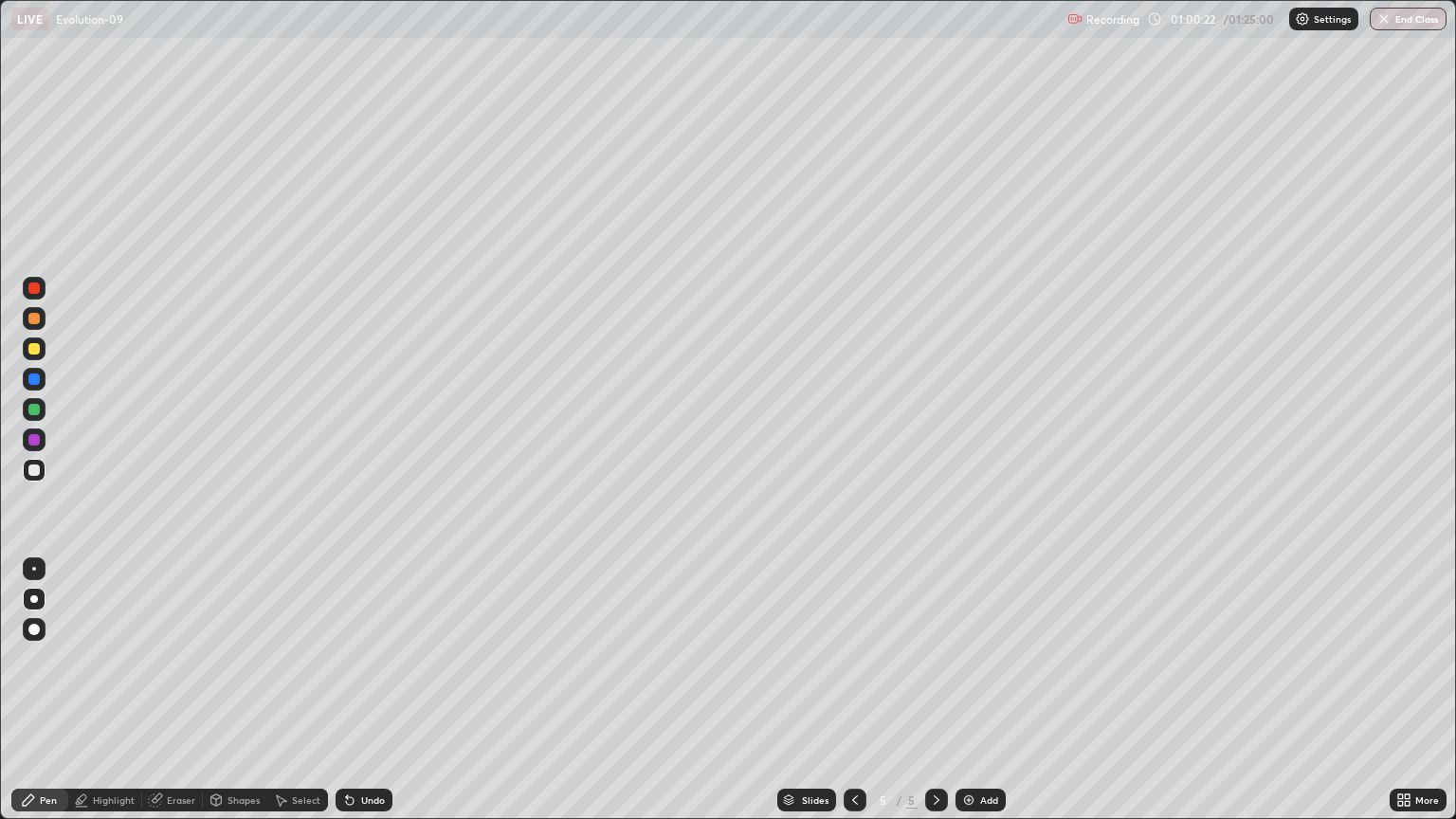 click on "Add" at bounding box center (989, 800) 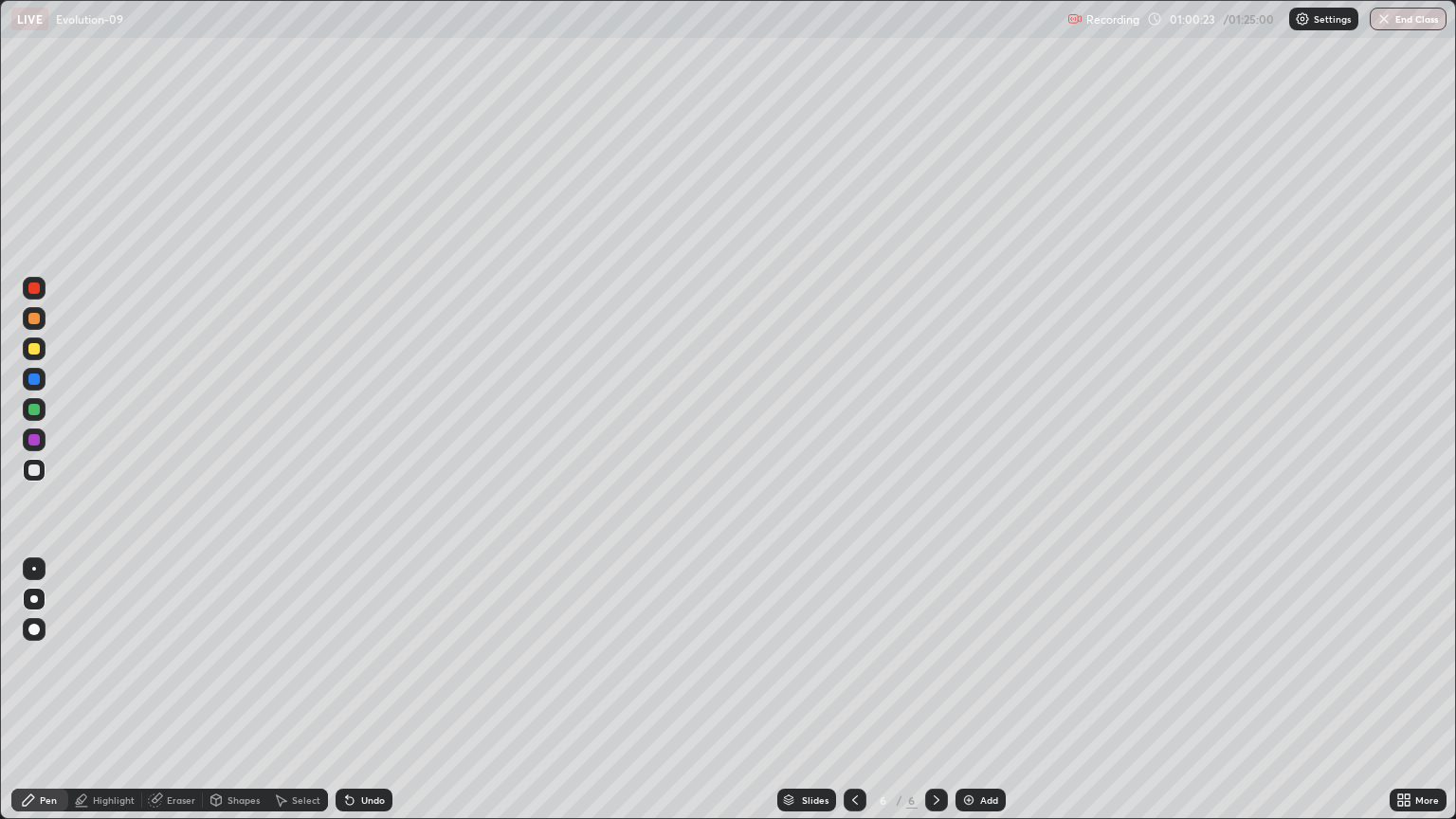 click at bounding box center [34, 599] 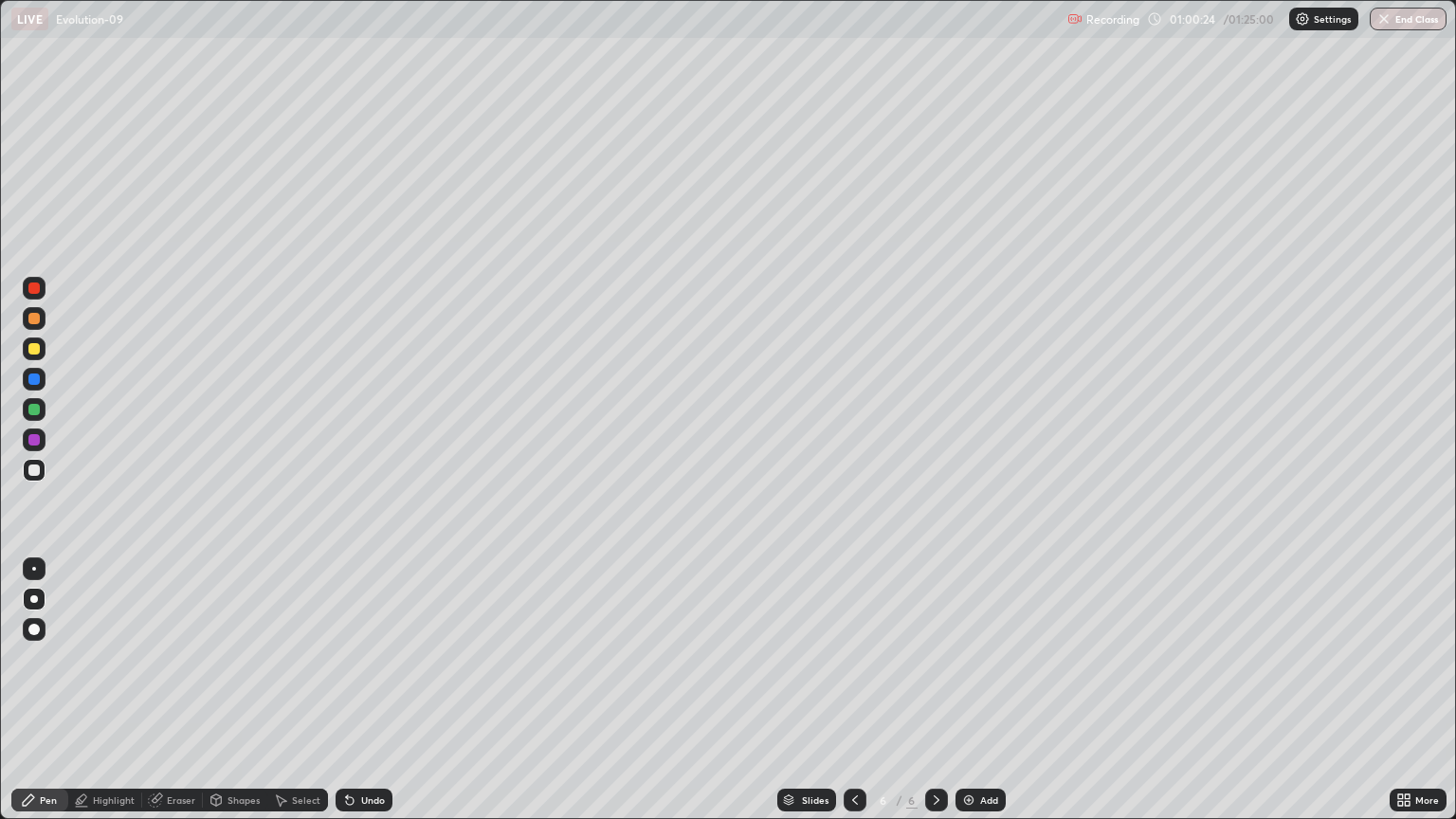 click at bounding box center (34, 349) 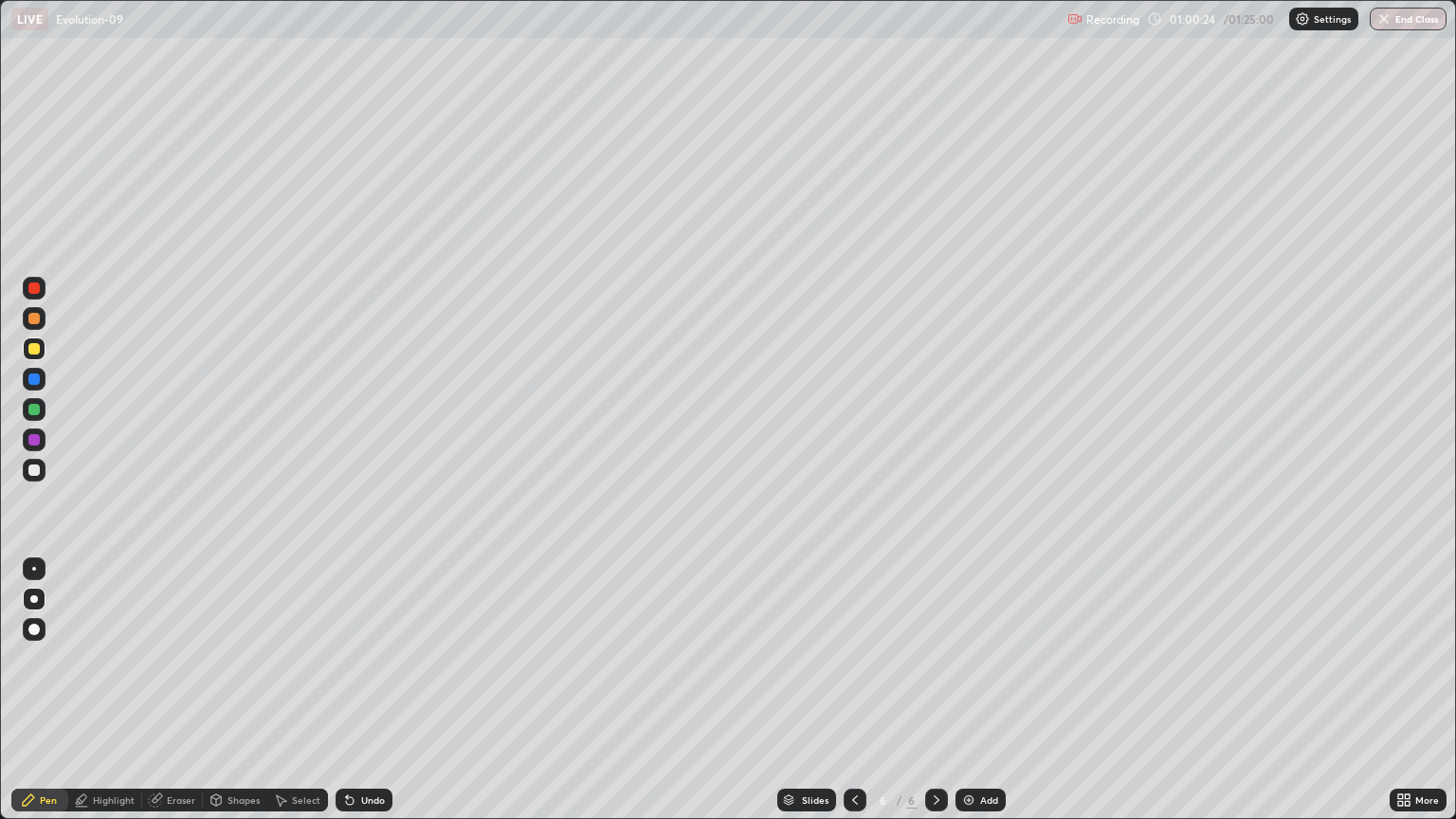 click at bounding box center (34, 349) 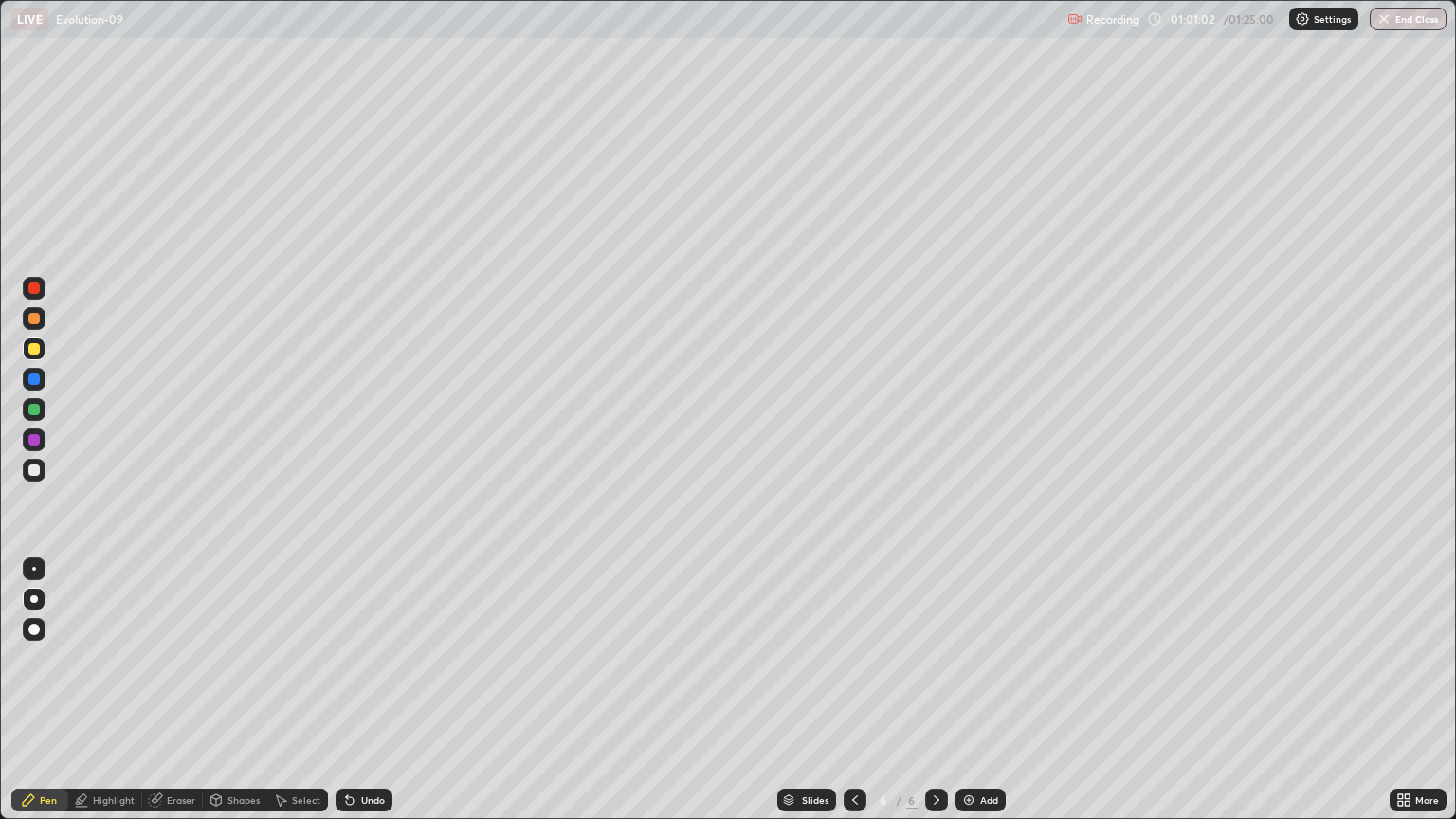 click at bounding box center (34, 410) 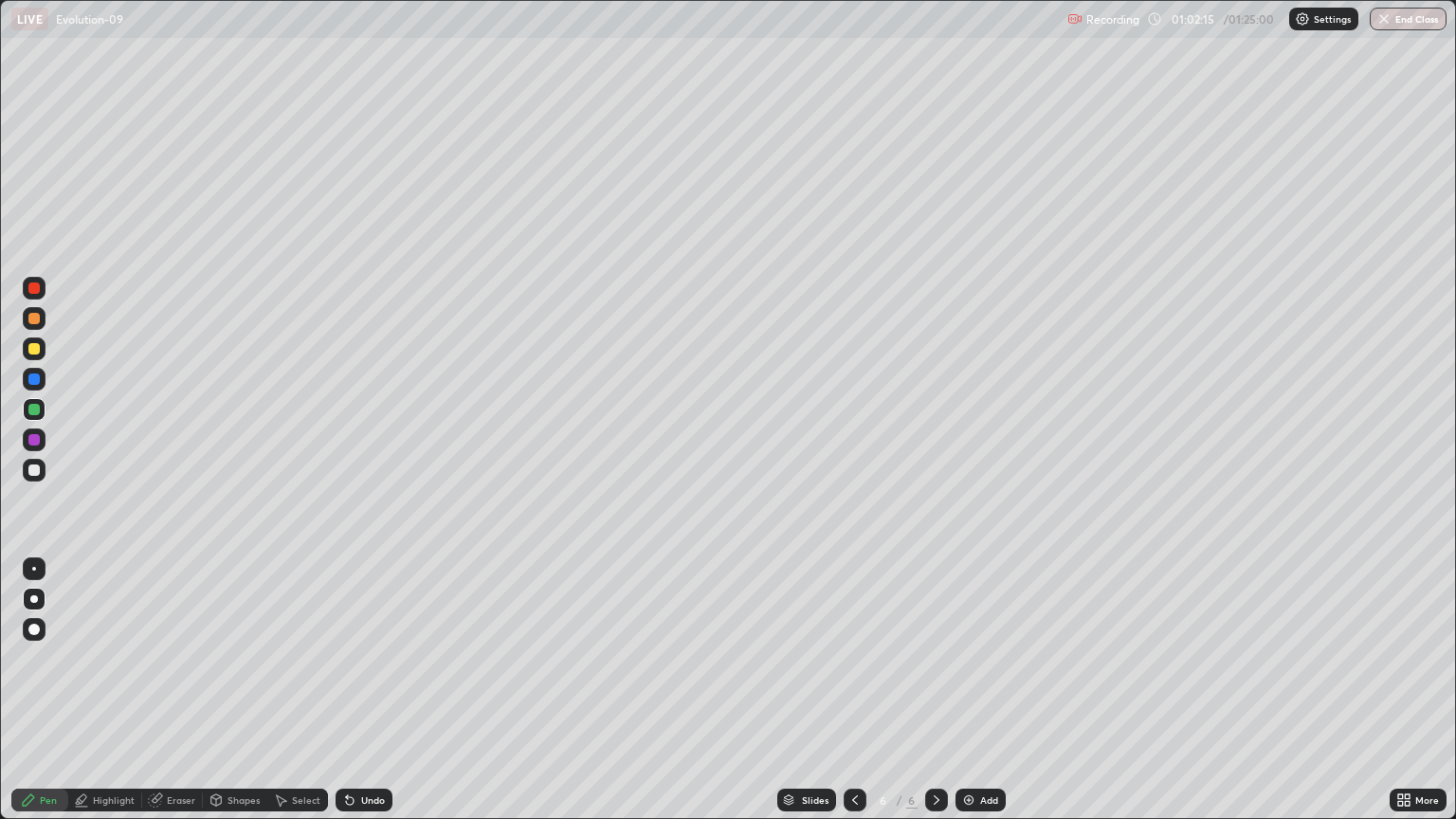 click at bounding box center (34, 470) 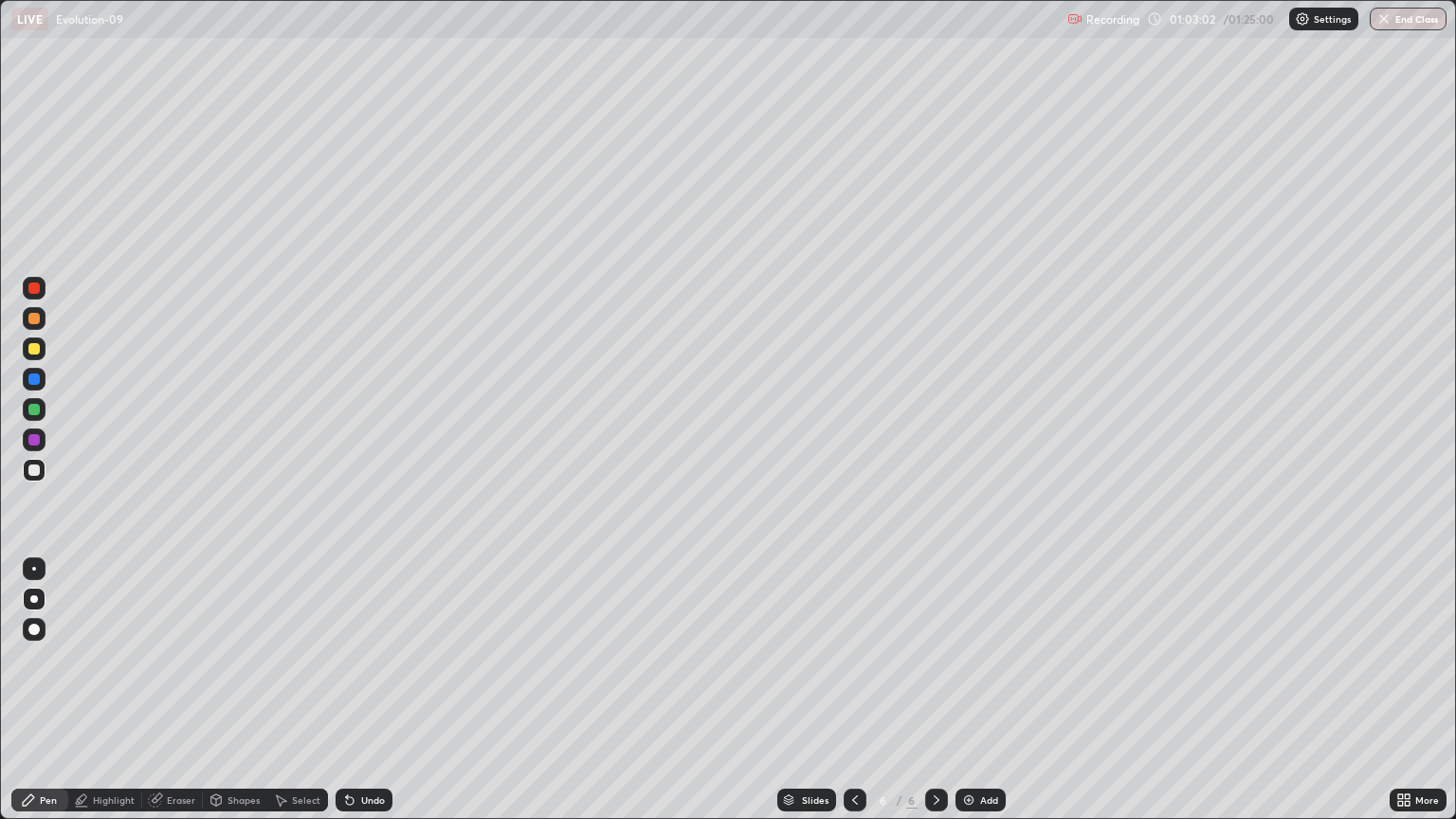click at bounding box center (34, 349) 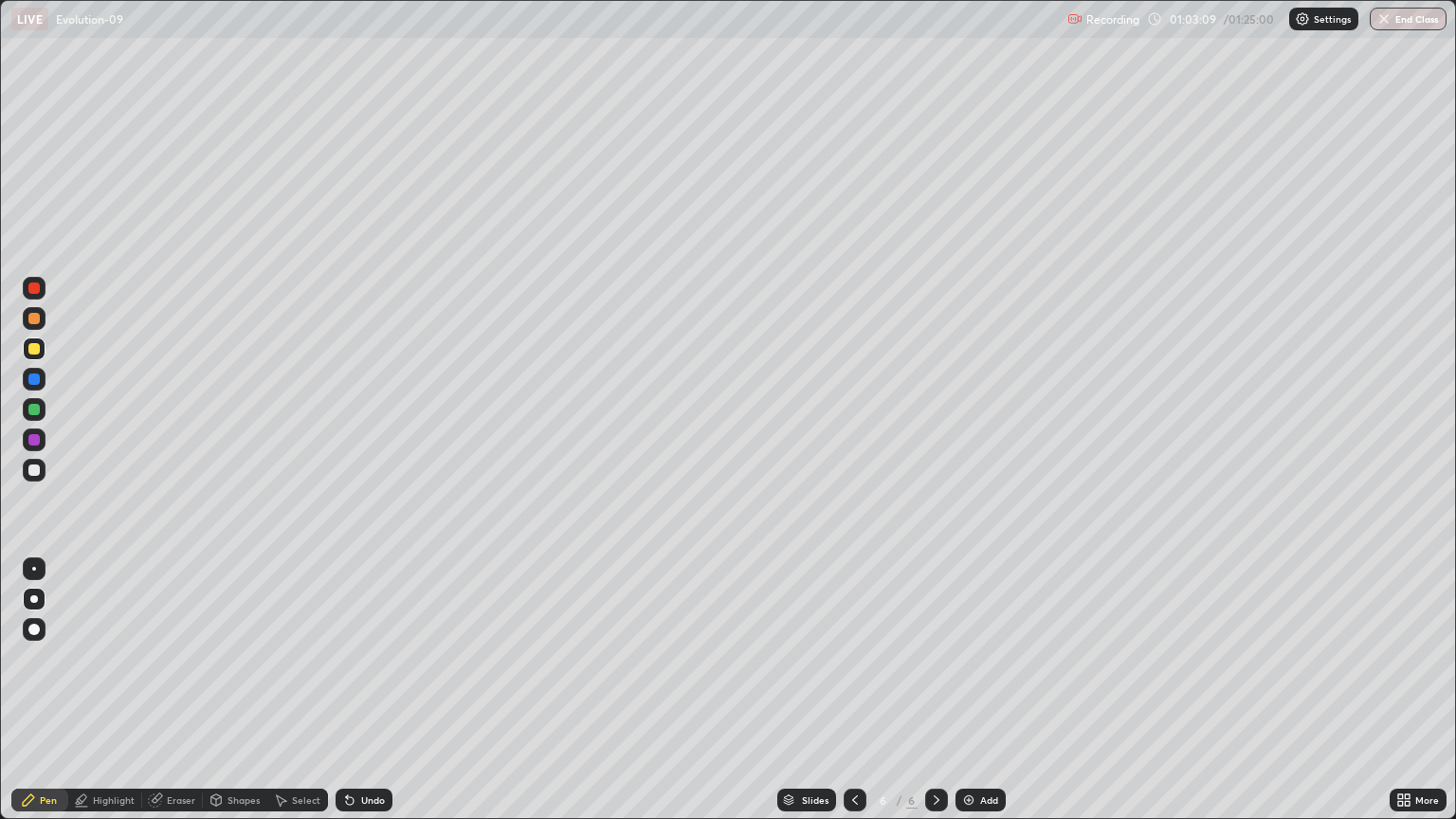 click at bounding box center [34, 318] 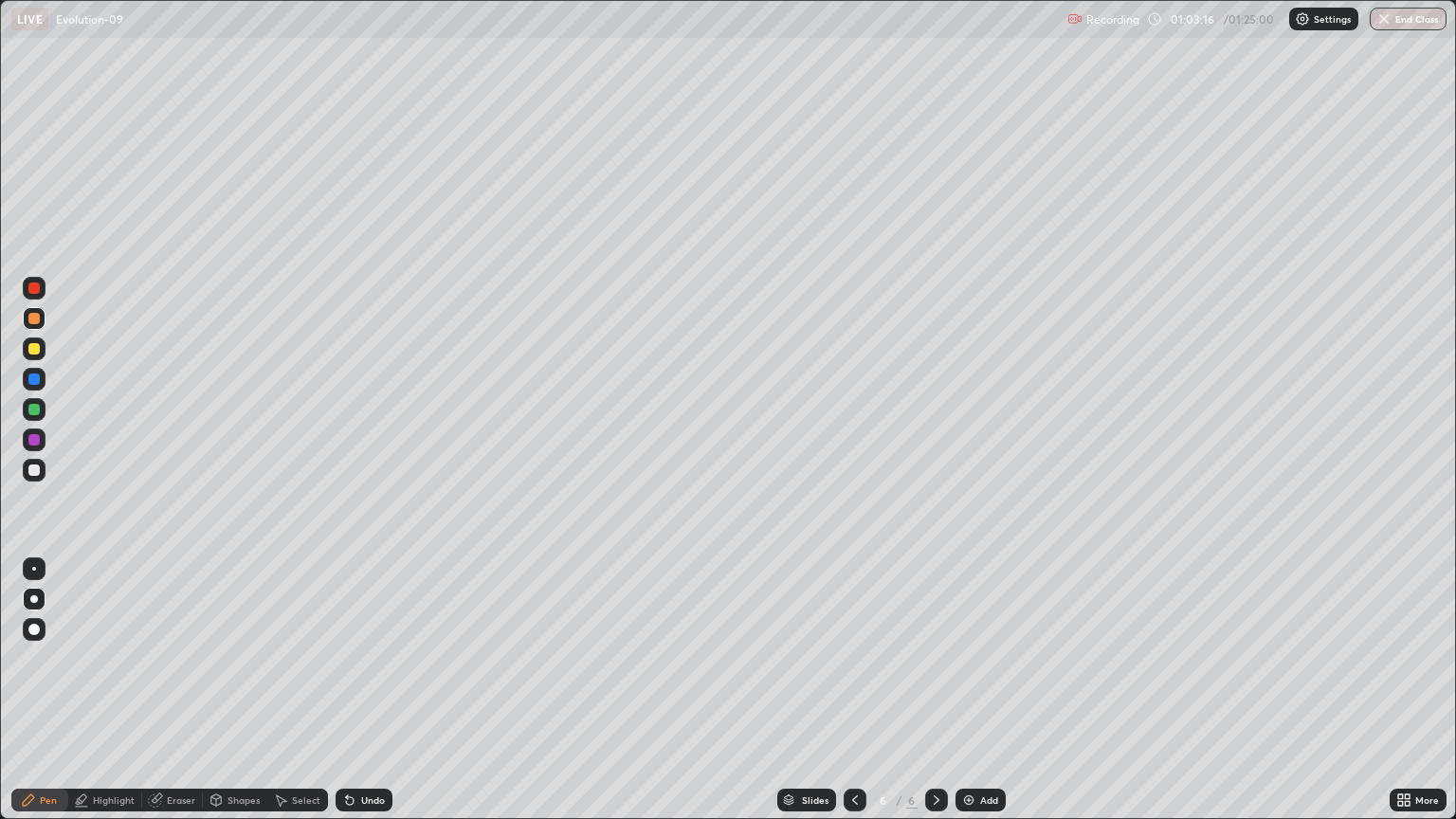 click on "Undo" at bounding box center (364, 800) 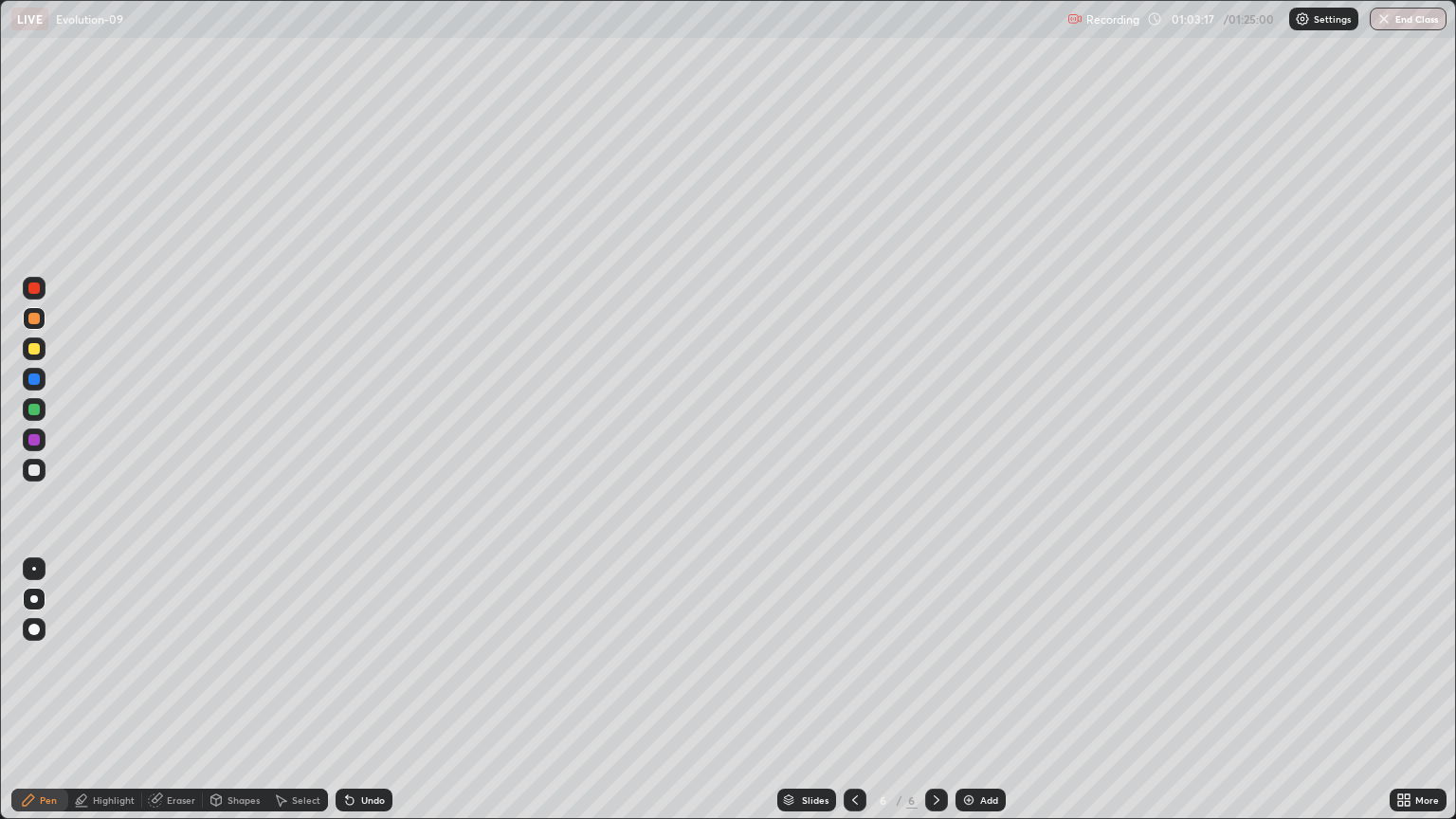 click on "Undo" at bounding box center [373, 800] 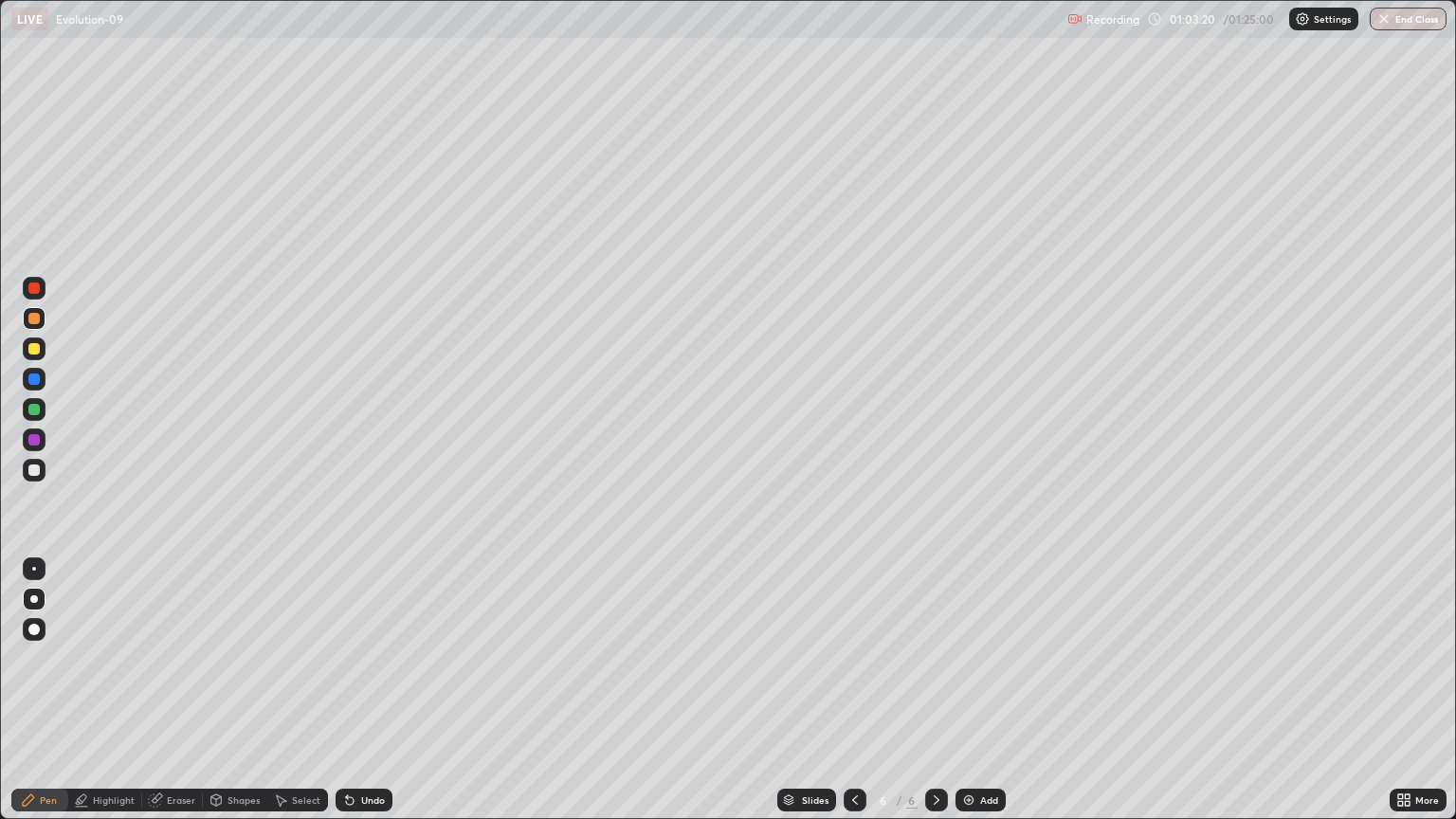 click on "Undo" at bounding box center [373, 800] 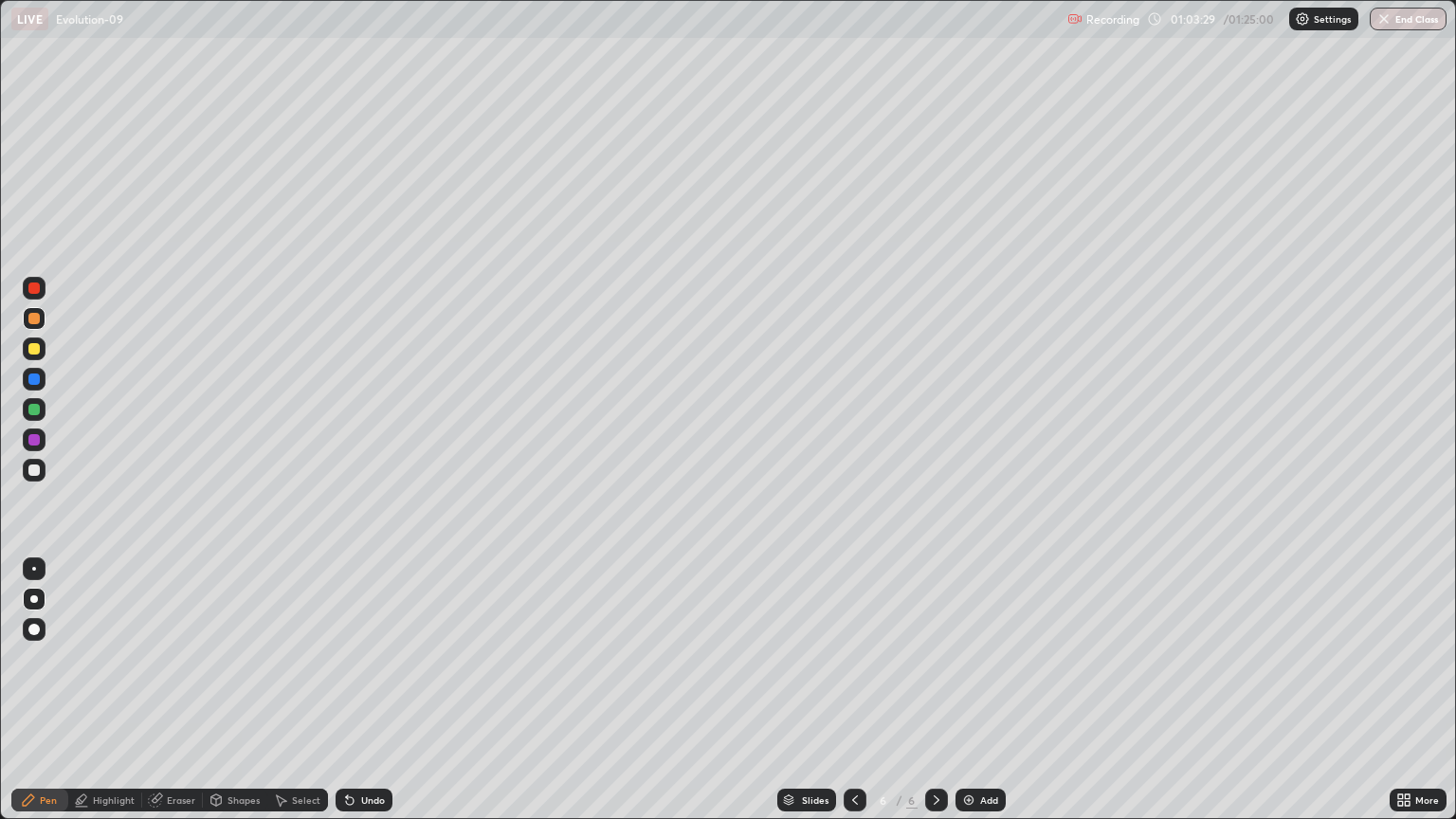 click at bounding box center [34, 410] 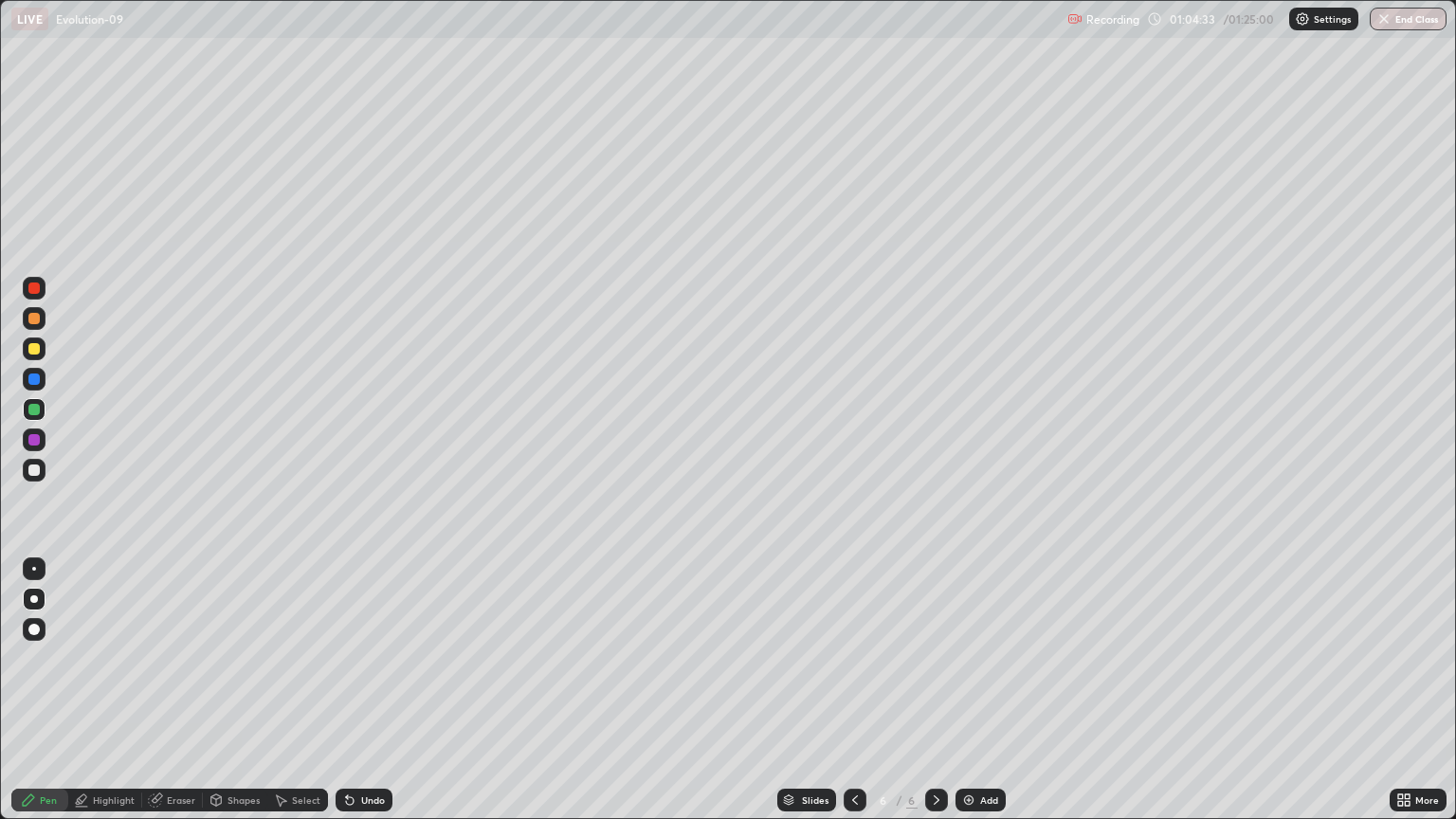 click at bounding box center (34, 470) 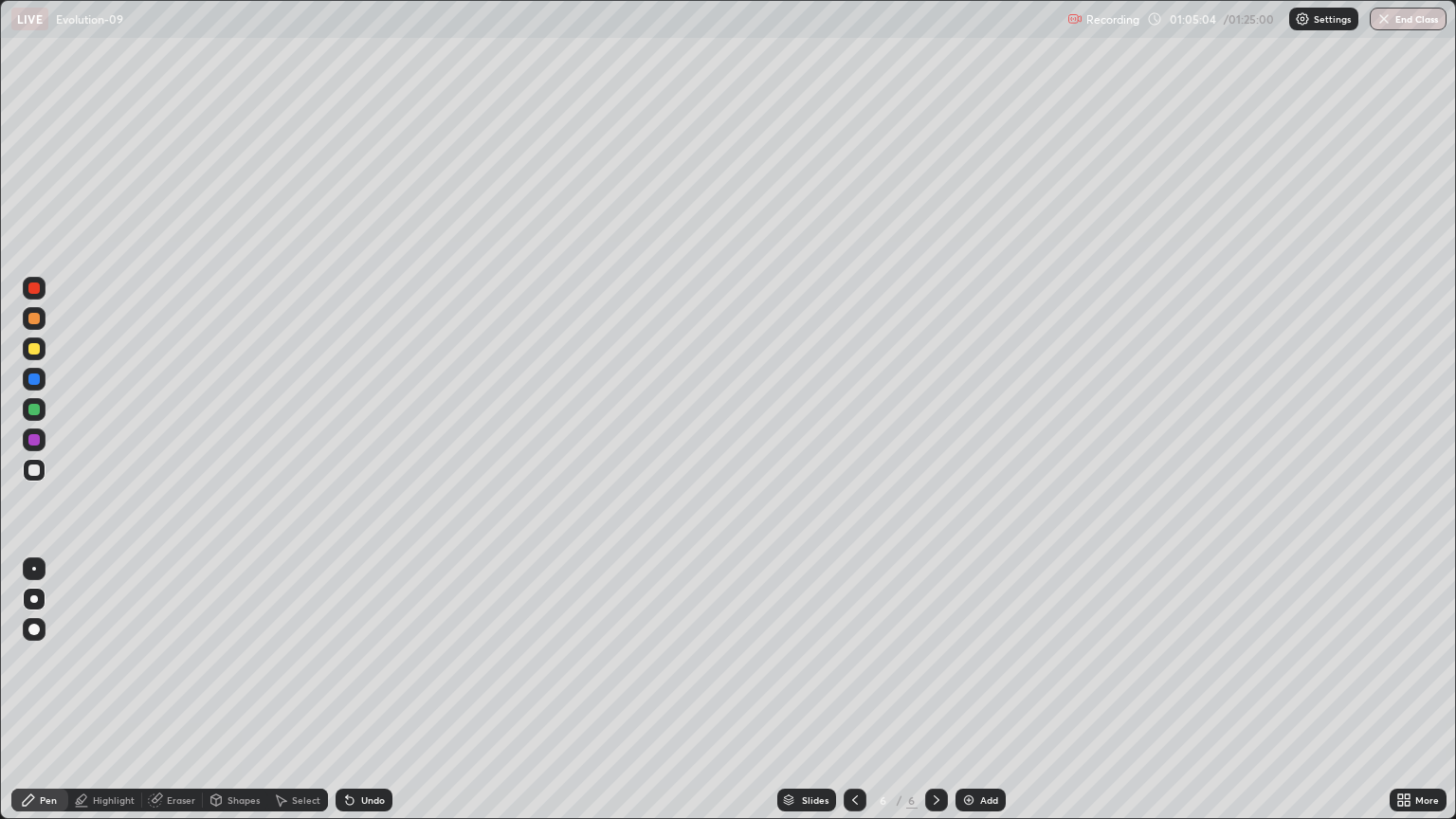 click at bounding box center (34, 379) 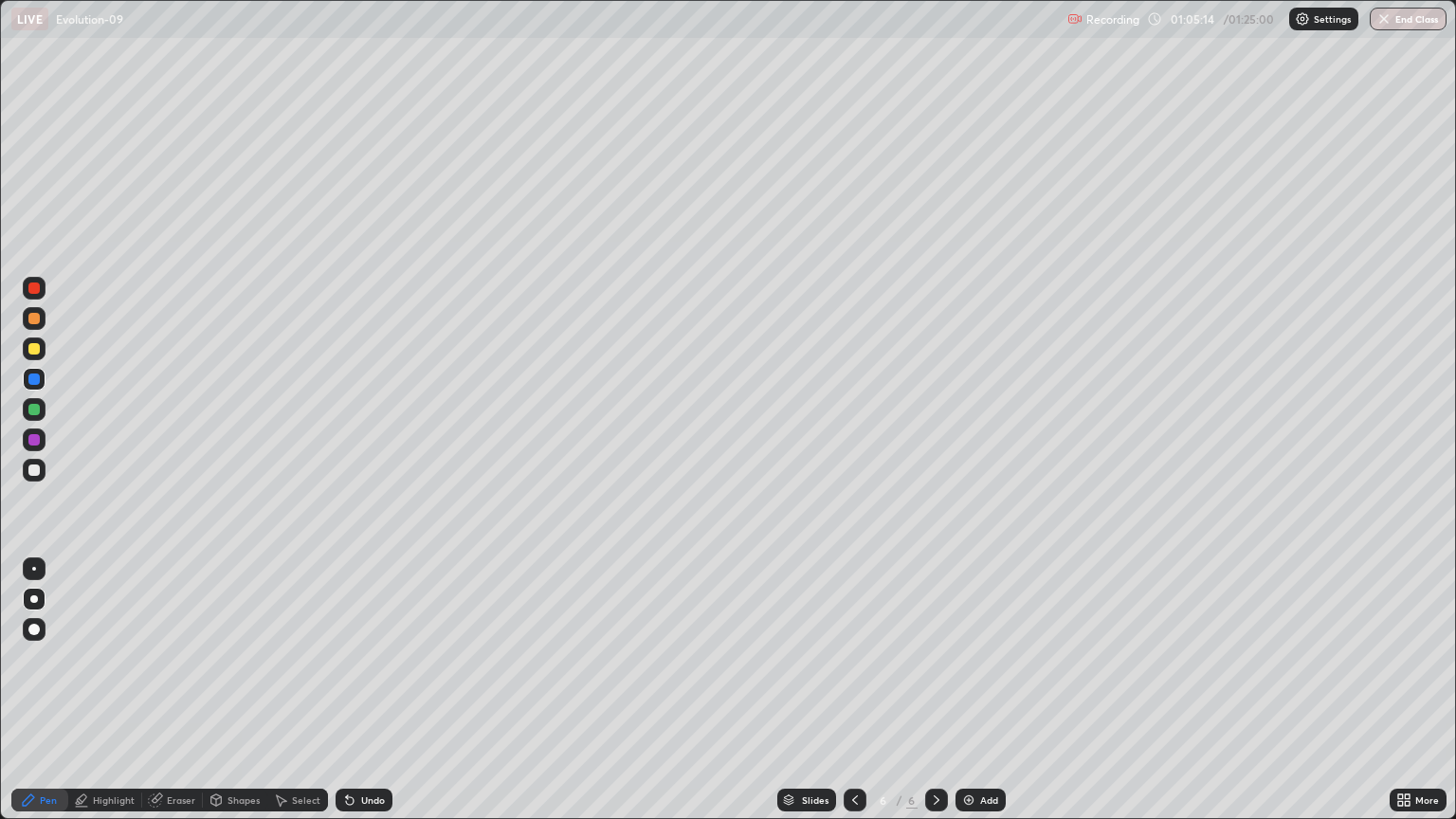 click at bounding box center [34, 349] 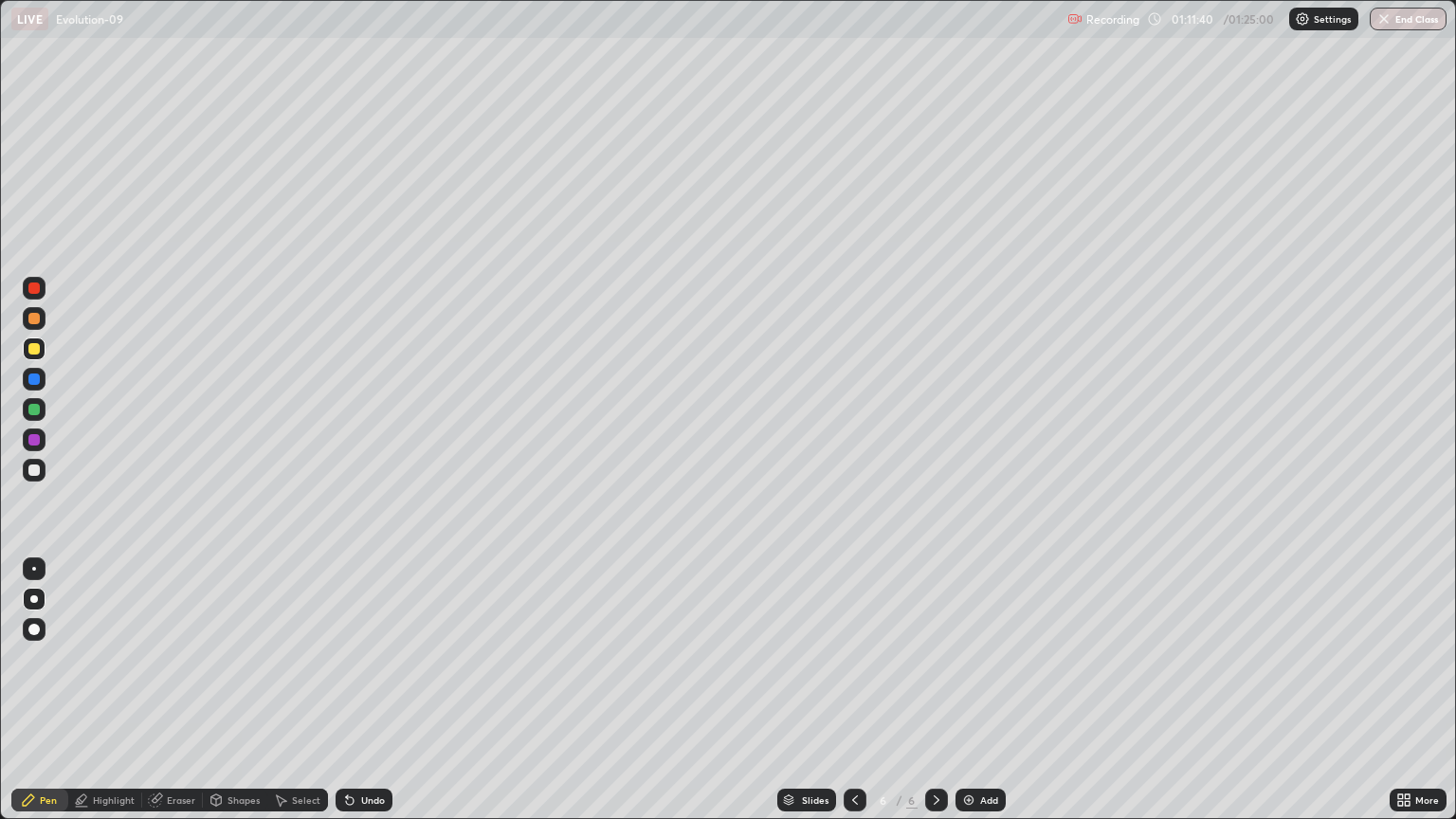 click at bounding box center [1384, 19] 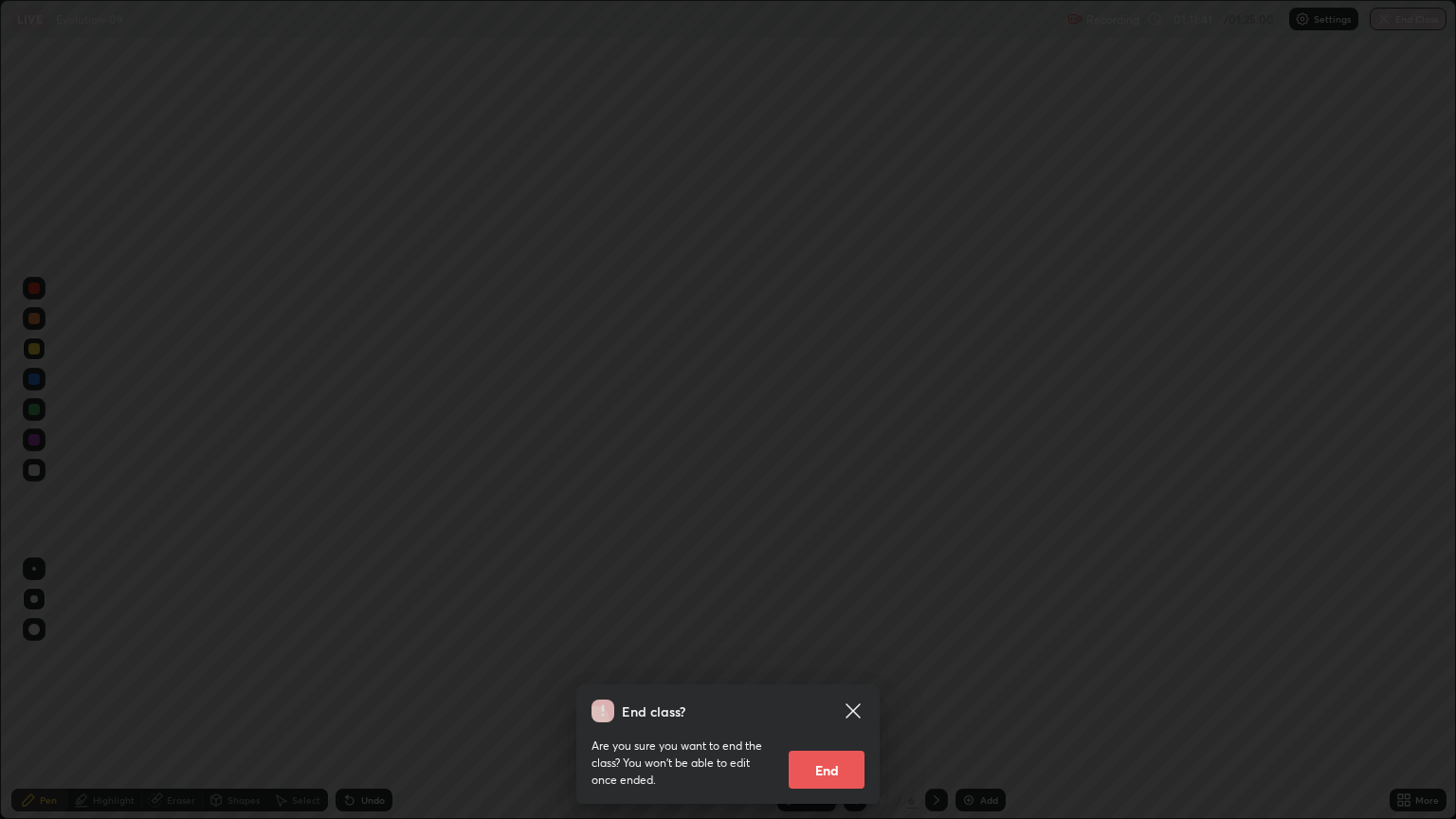 click on "End" at bounding box center (827, 770) 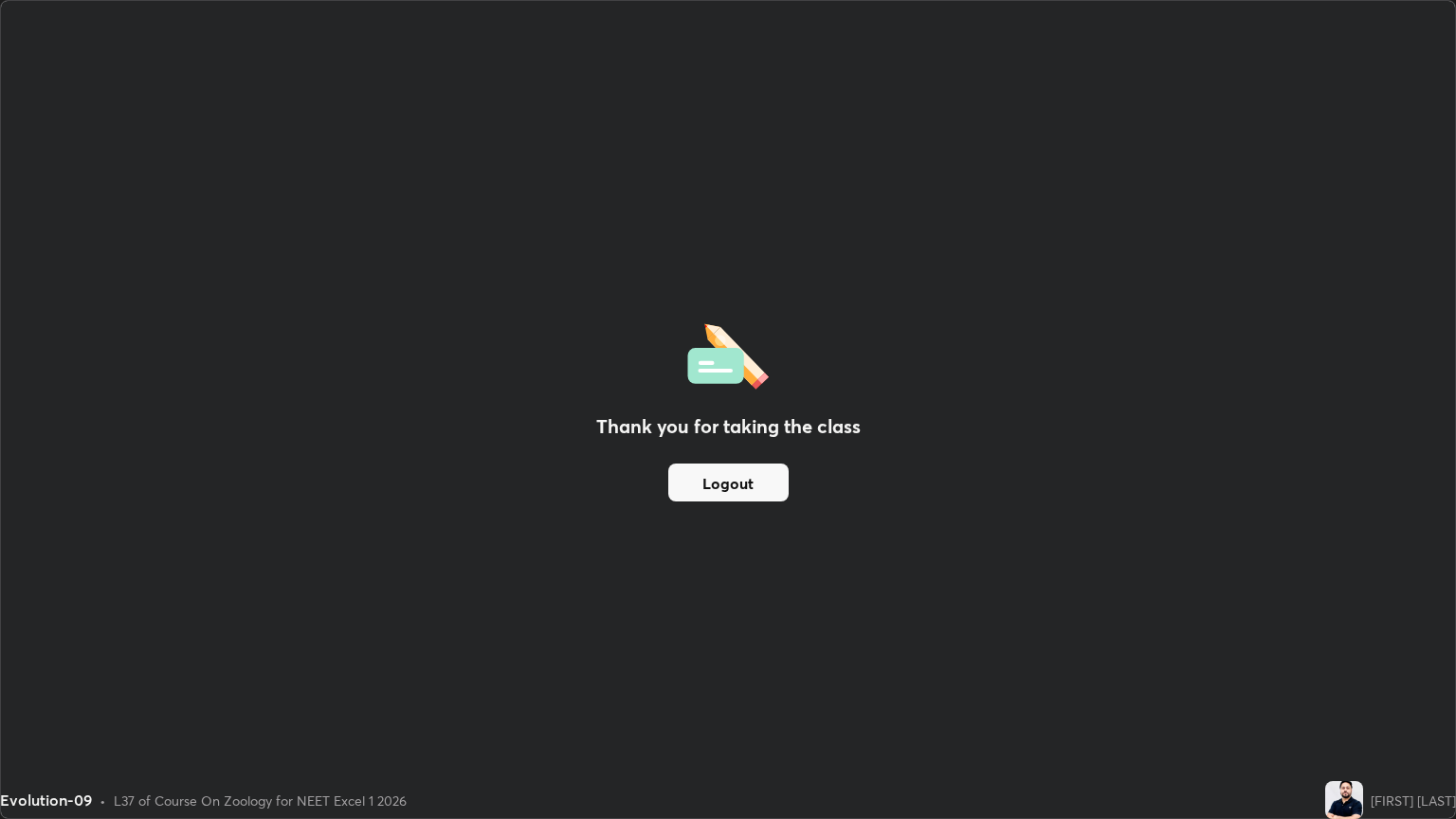 click on "Logout" at bounding box center (728, 482) 